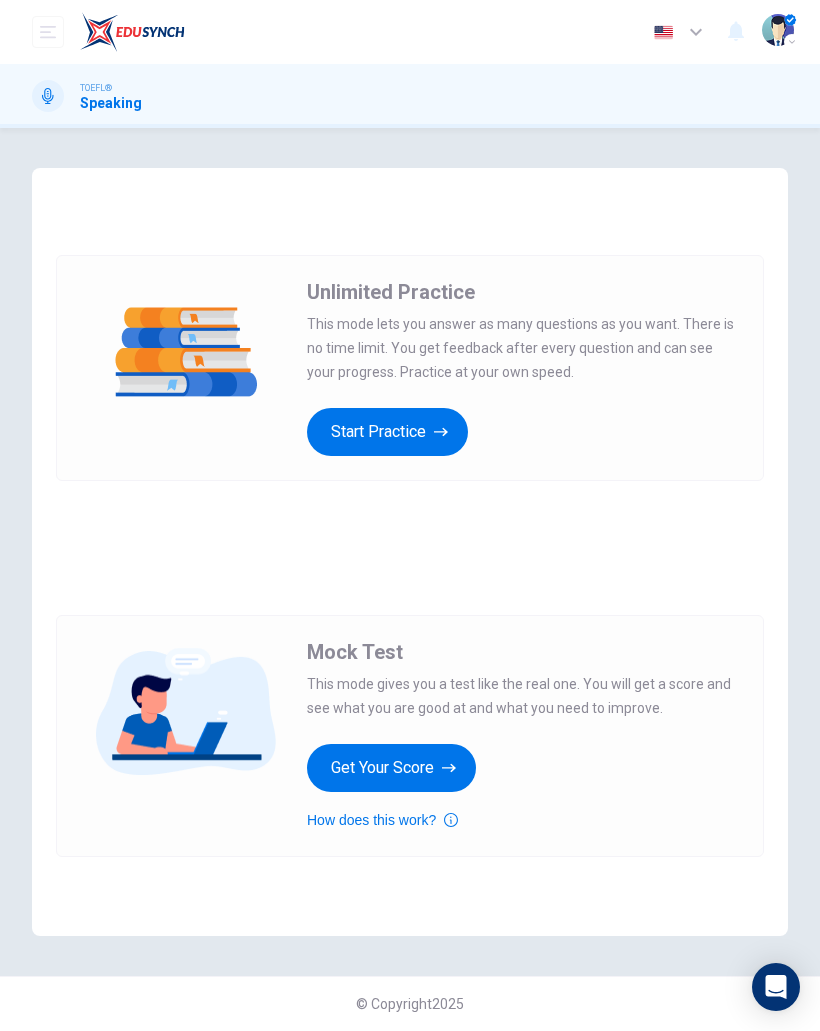 scroll, scrollTop: 0, scrollLeft: 0, axis: both 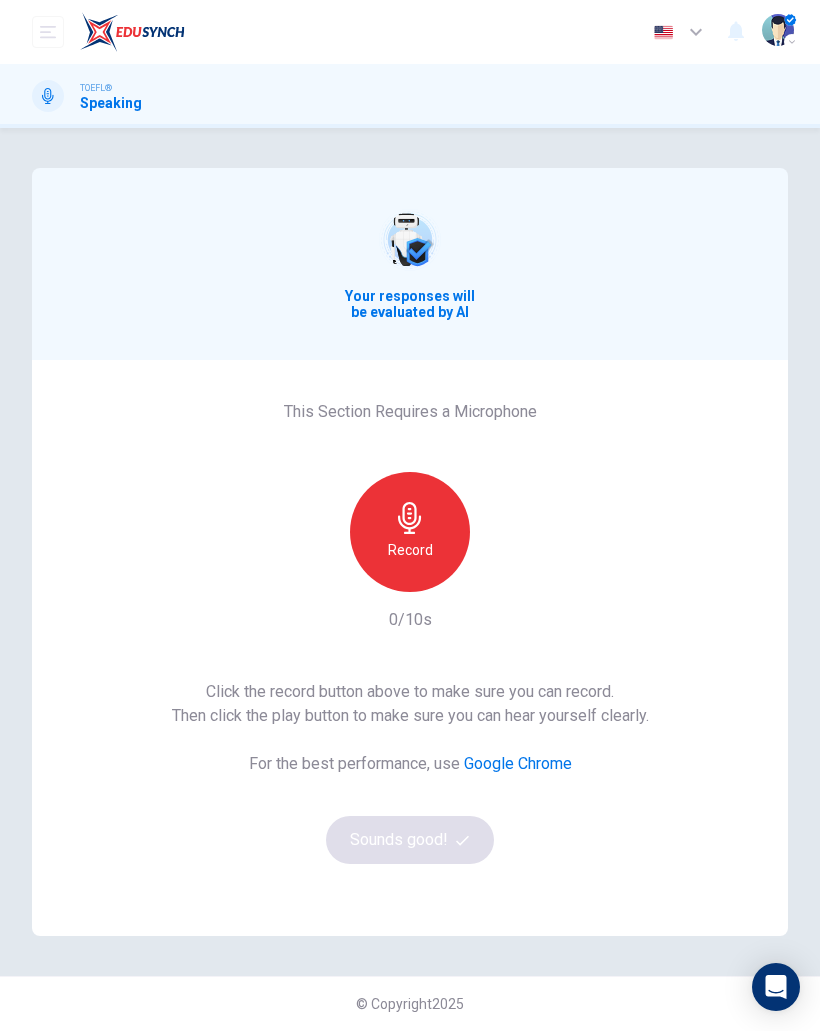 click on "Record" at bounding box center (410, 532) 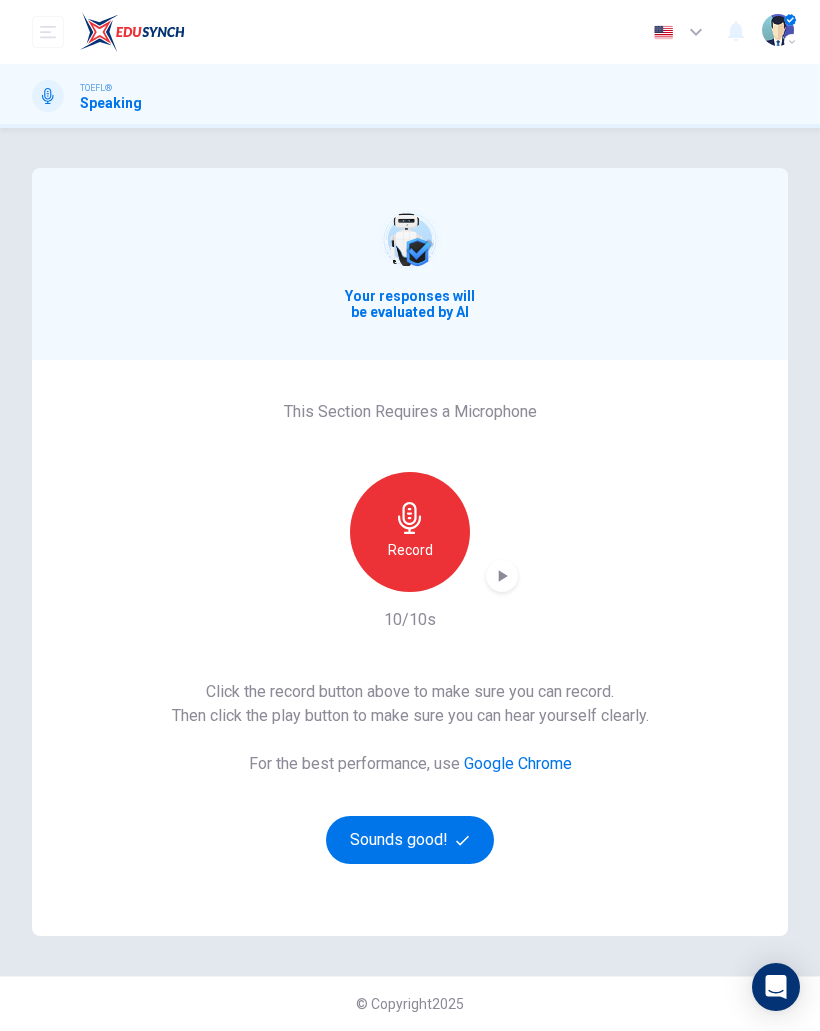 click on "Sounds good!" at bounding box center [410, 840] 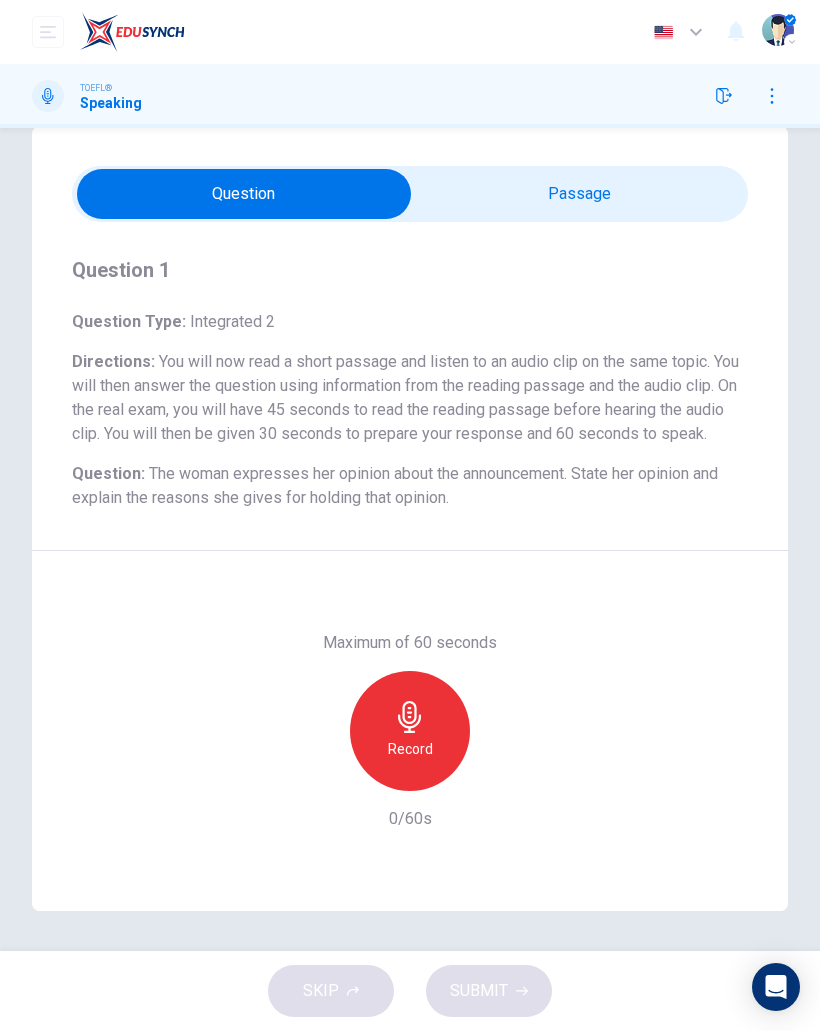 scroll, scrollTop: 67, scrollLeft: 0, axis: vertical 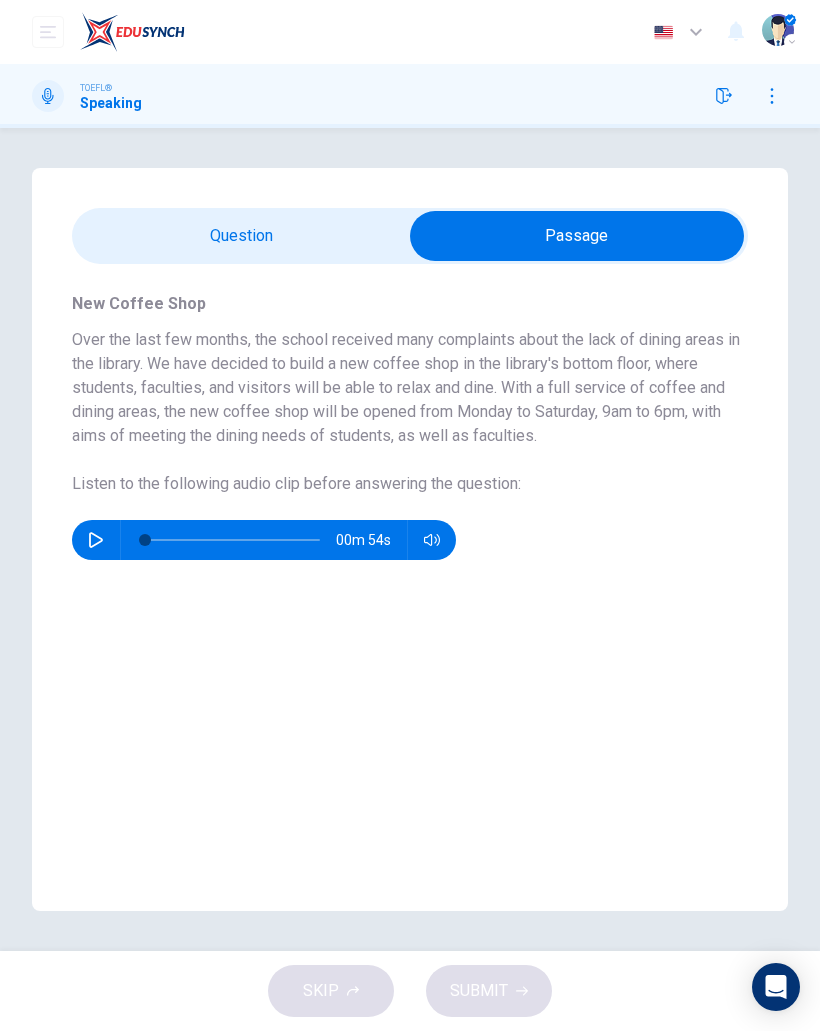 click at bounding box center [577, 236] 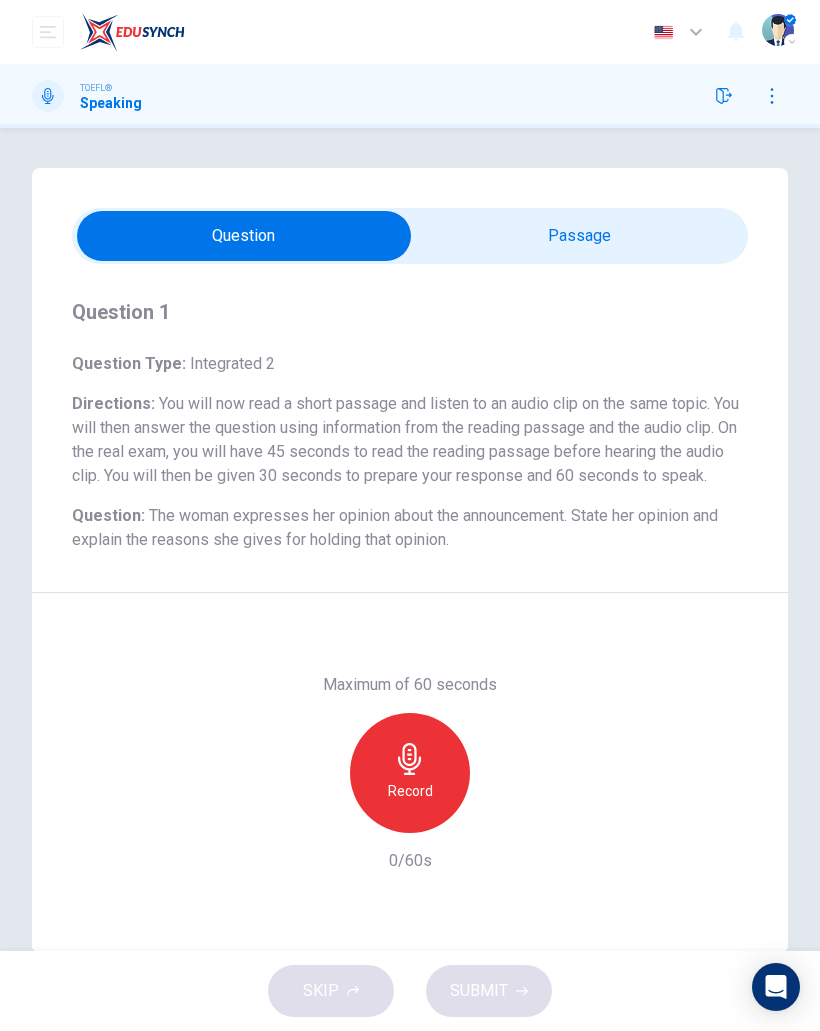 click at bounding box center (244, 236) 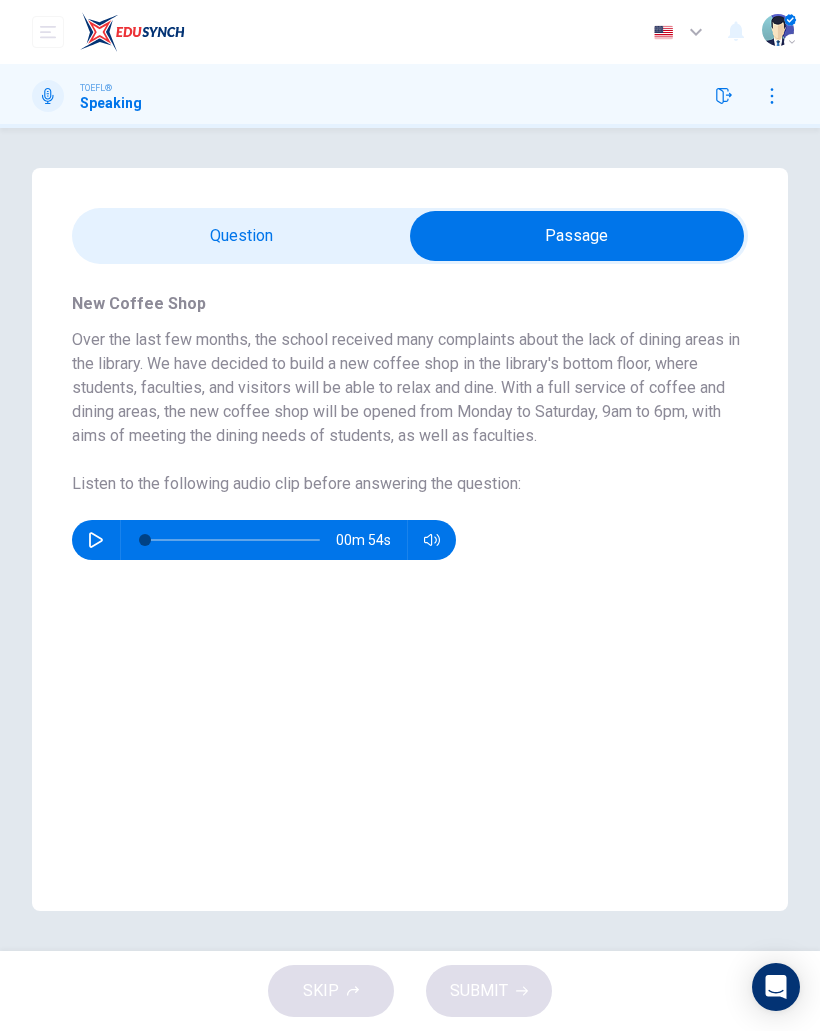 click at bounding box center [96, 540] 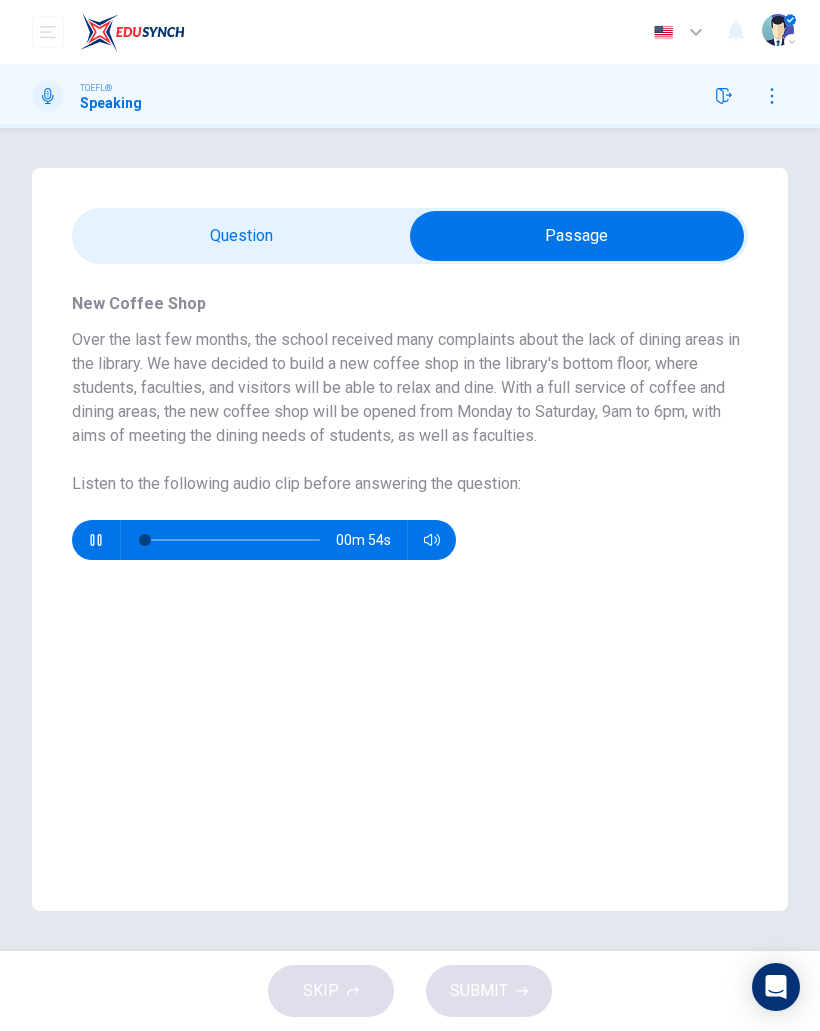click 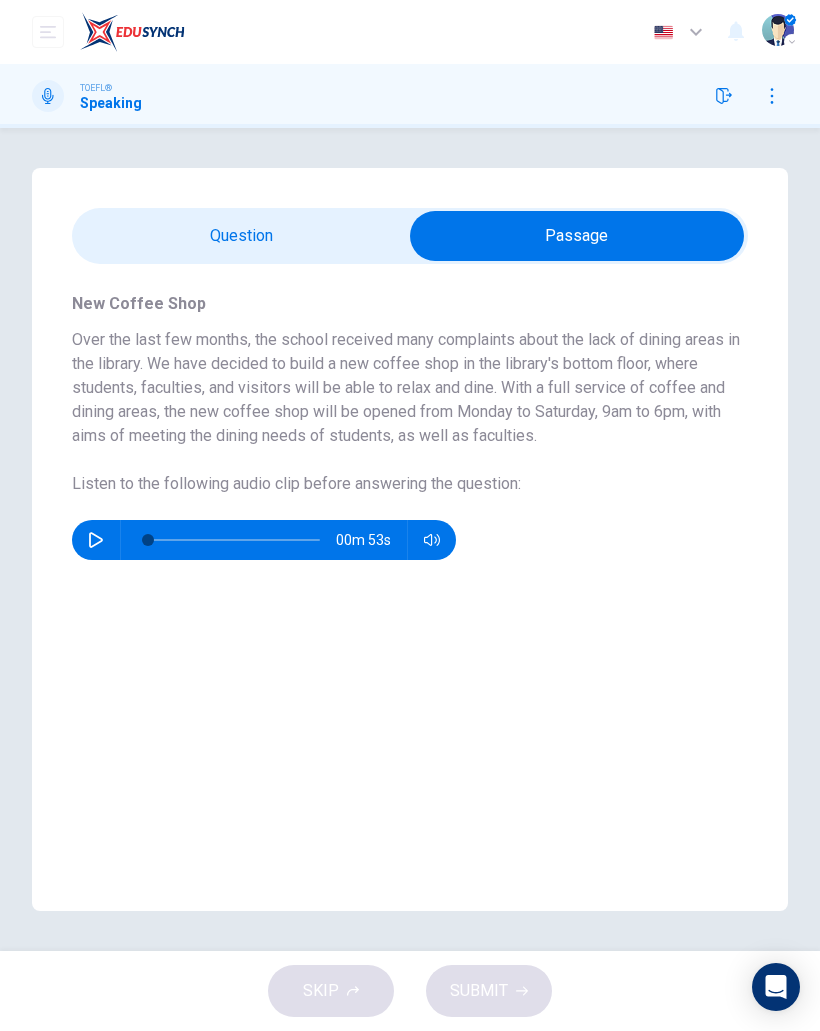 click 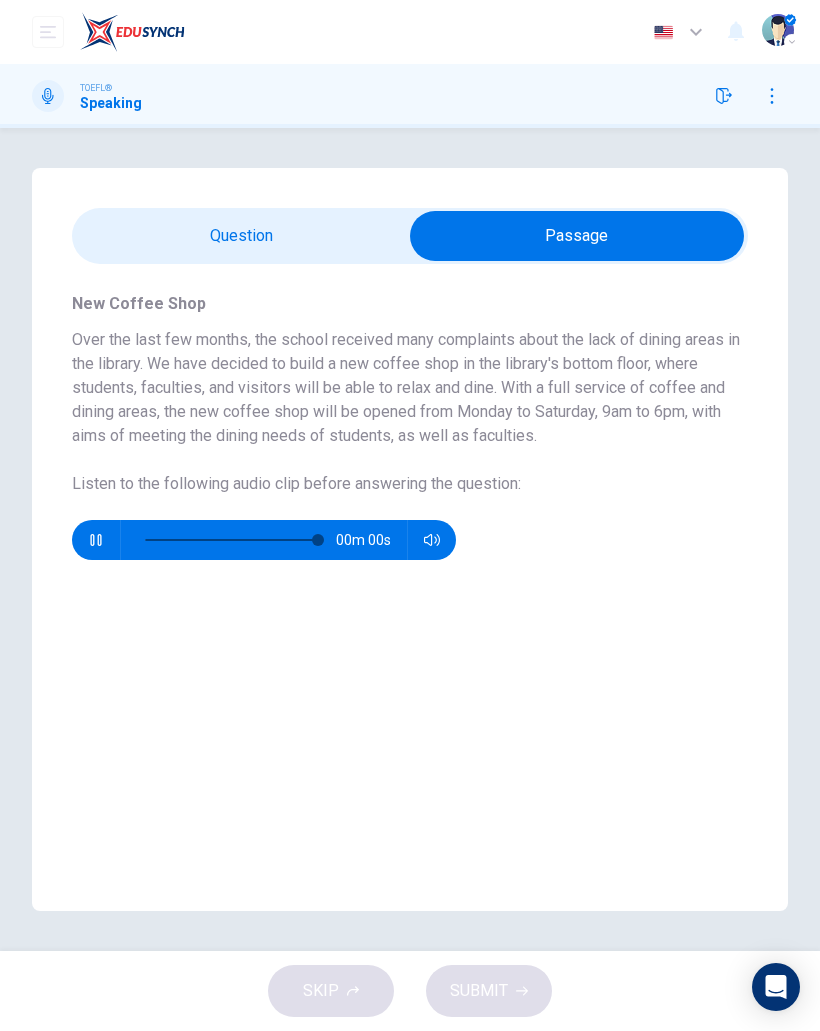 type on "0" 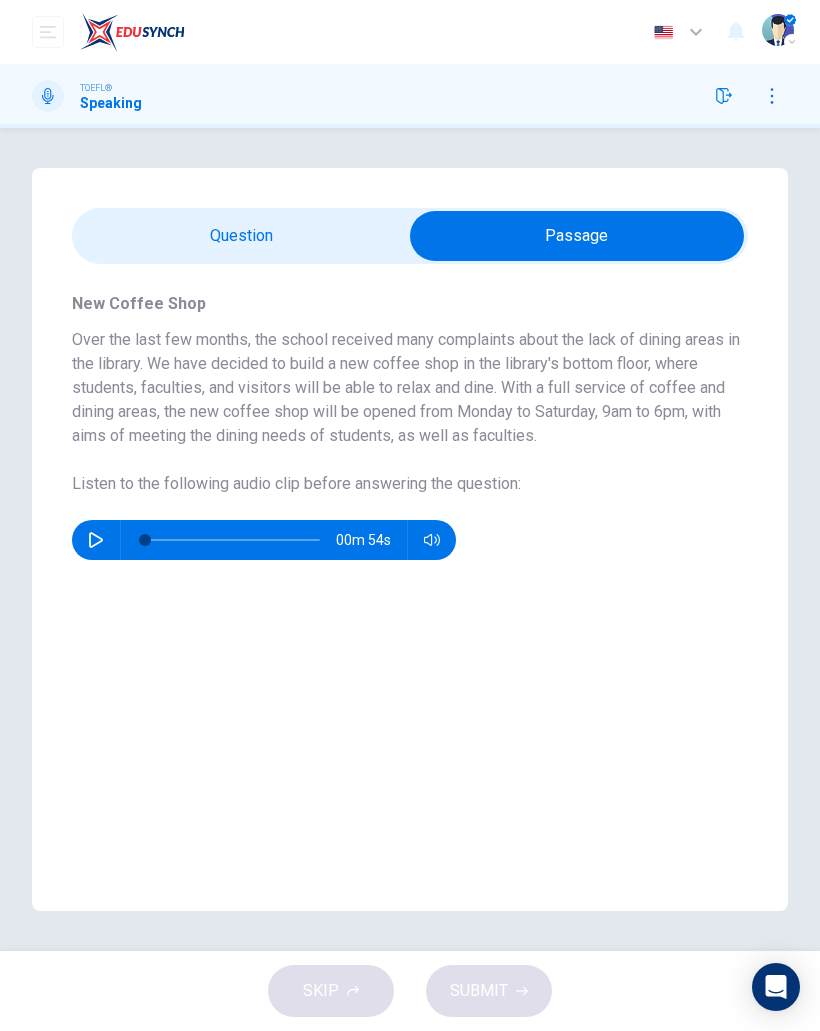 click at bounding box center (577, 236) 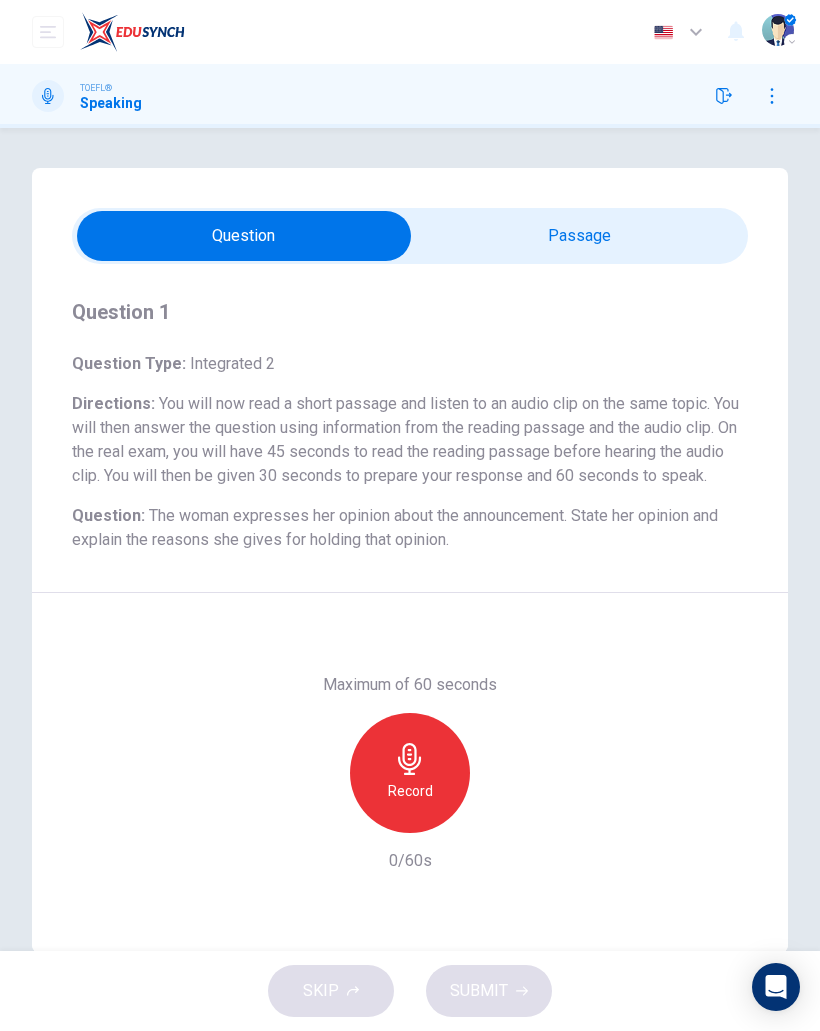 click on "Record" at bounding box center (410, 773) 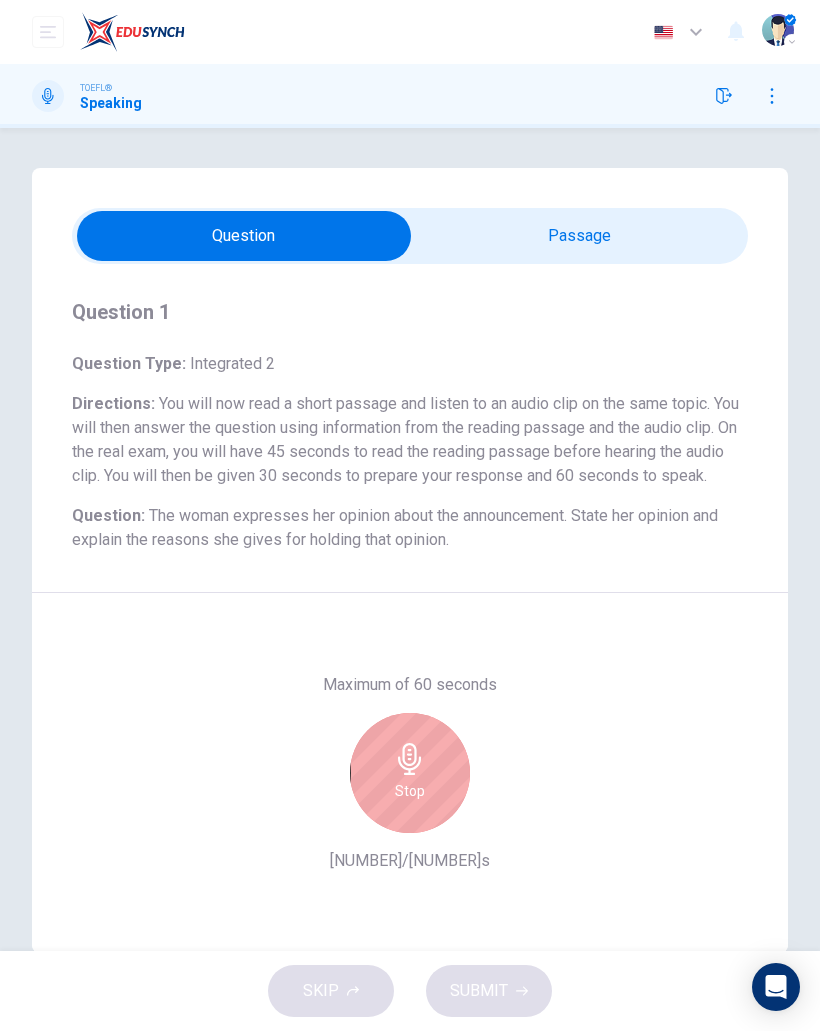 click on "Stop" at bounding box center [410, 773] 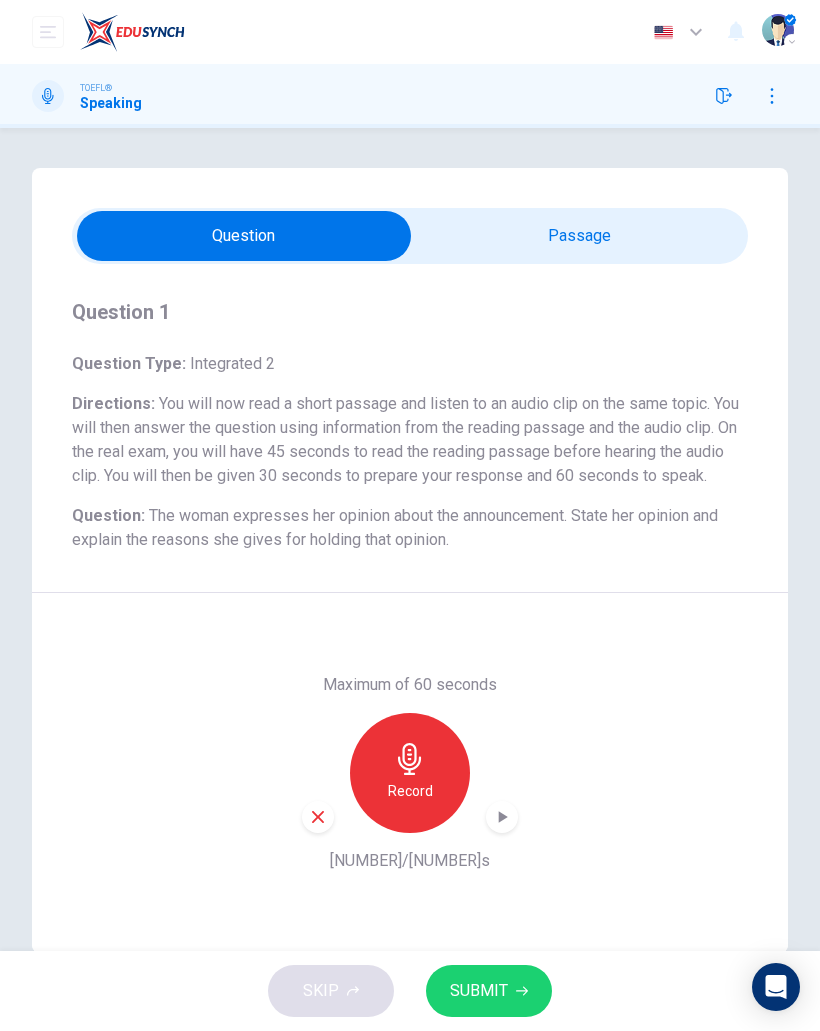 click on "SUBMIT" at bounding box center (489, 991) 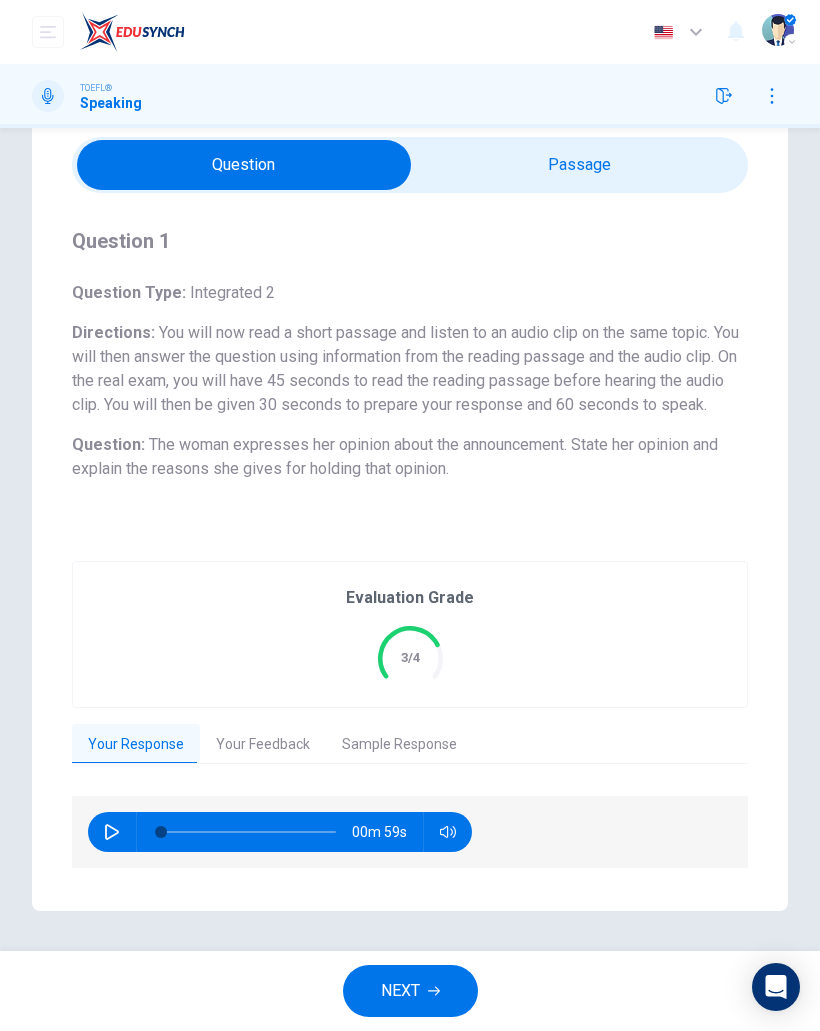 scroll, scrollTop: 94, scrollLeft: 0, axis: vertical 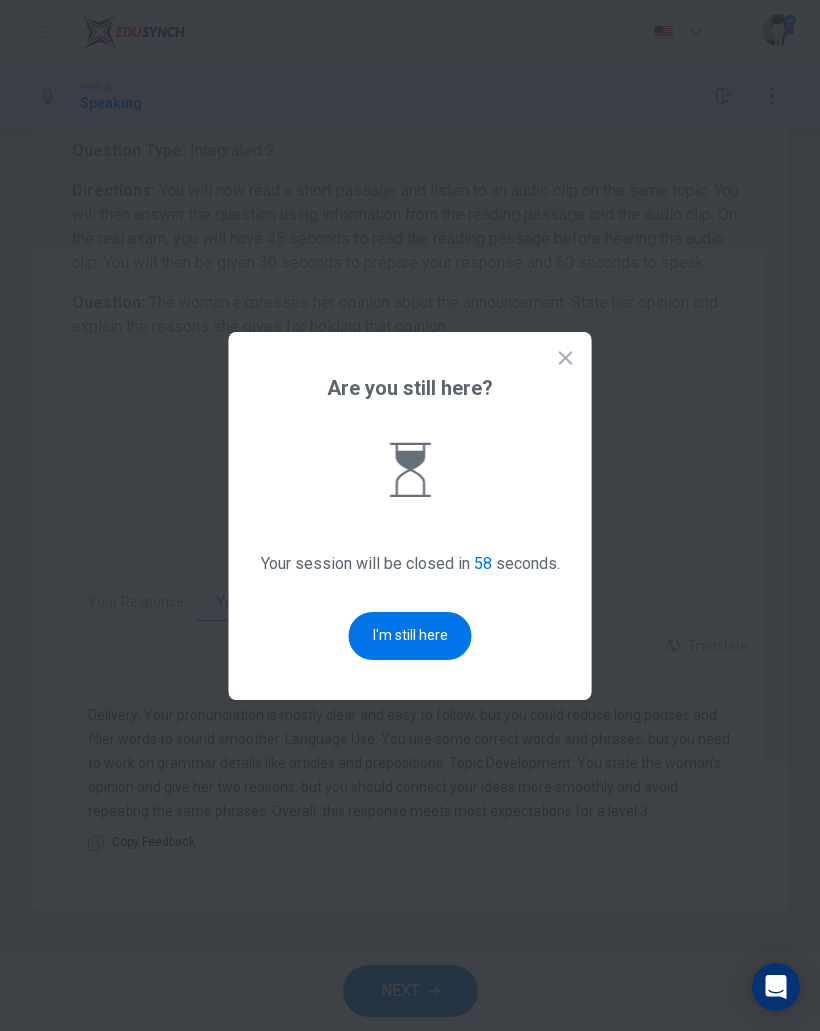 click on "I'm still here" at bounding box center [410, 636] 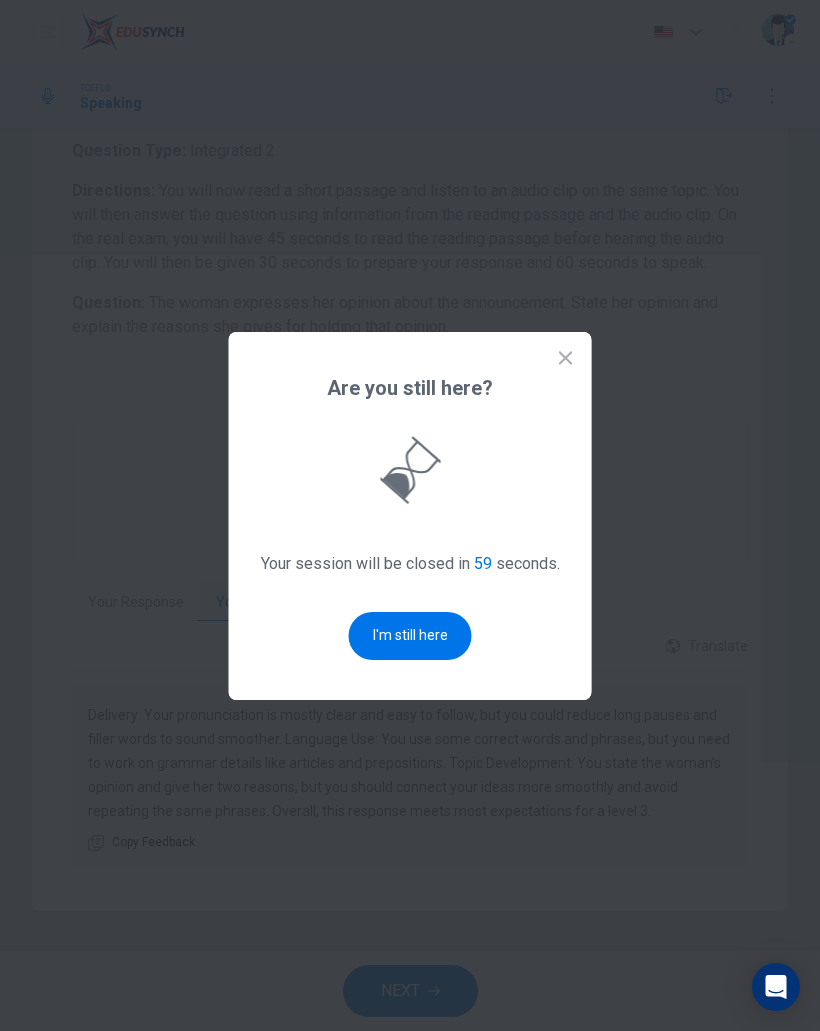 click on "I'm still here" at bounding box center [410, 636] 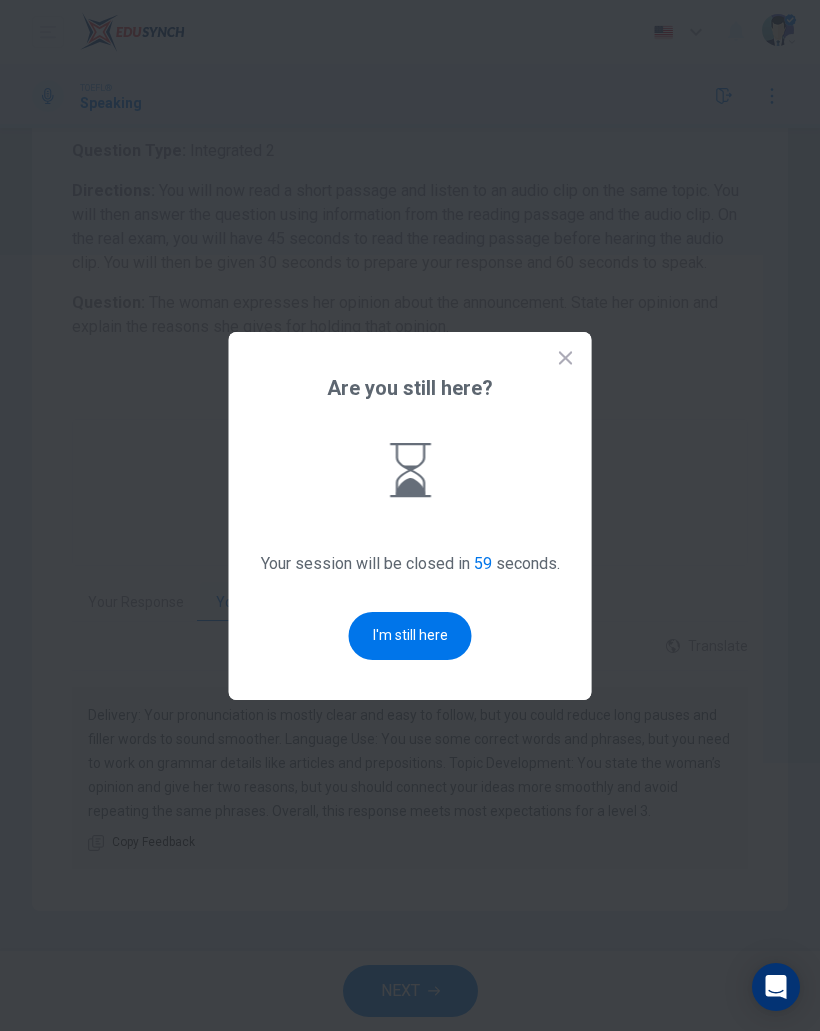 click on "I'm still here" at bounding box center [410, 636] 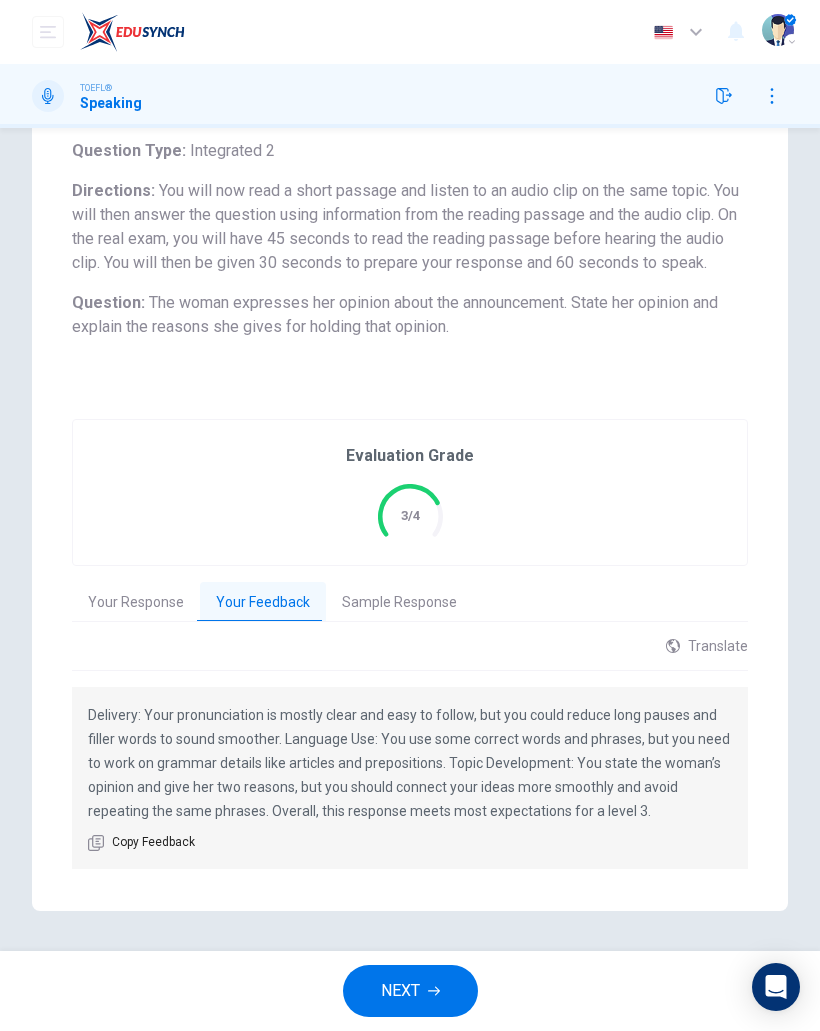 click on "NEXT" at bounding box center (410, 991) 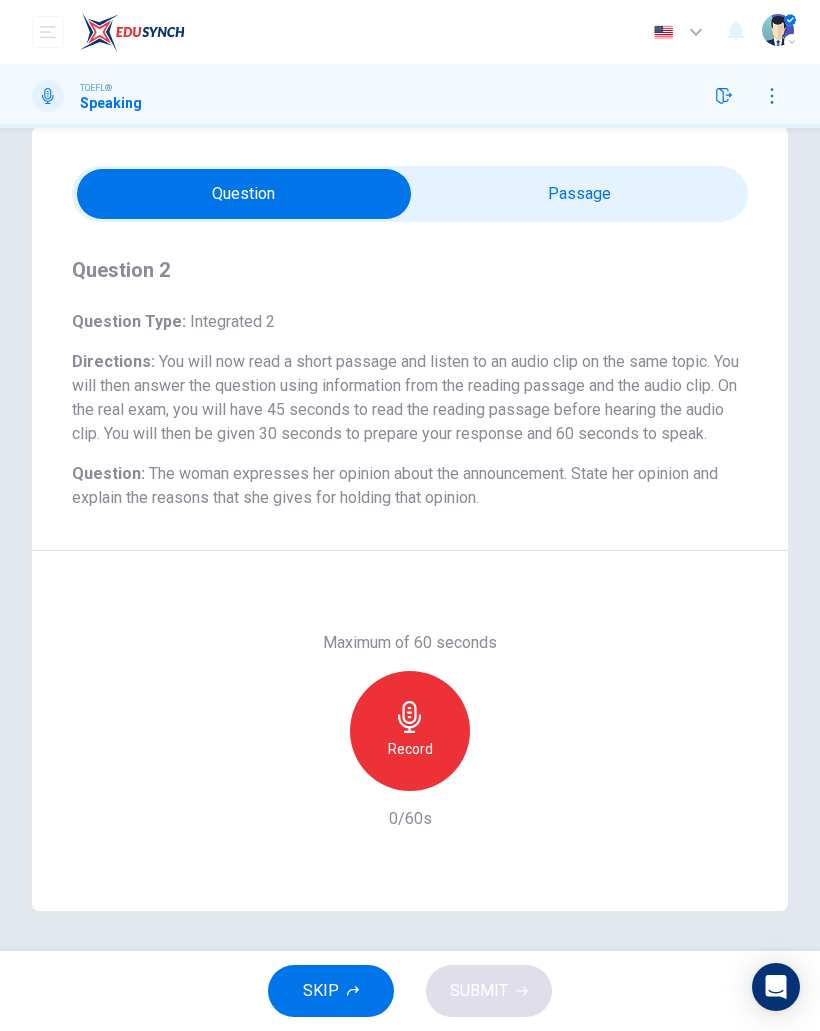 scroll, scrollTop: 66, scrollLeft: 0, axis: vertical 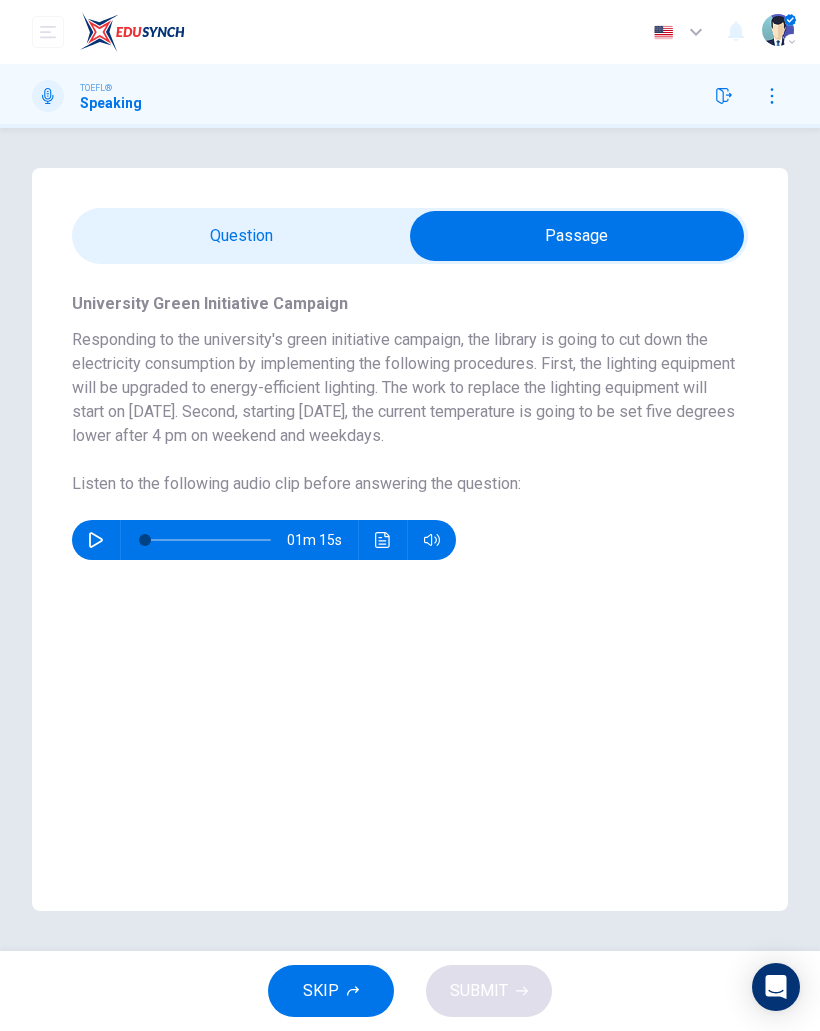 click at bounding box center [96, 540] 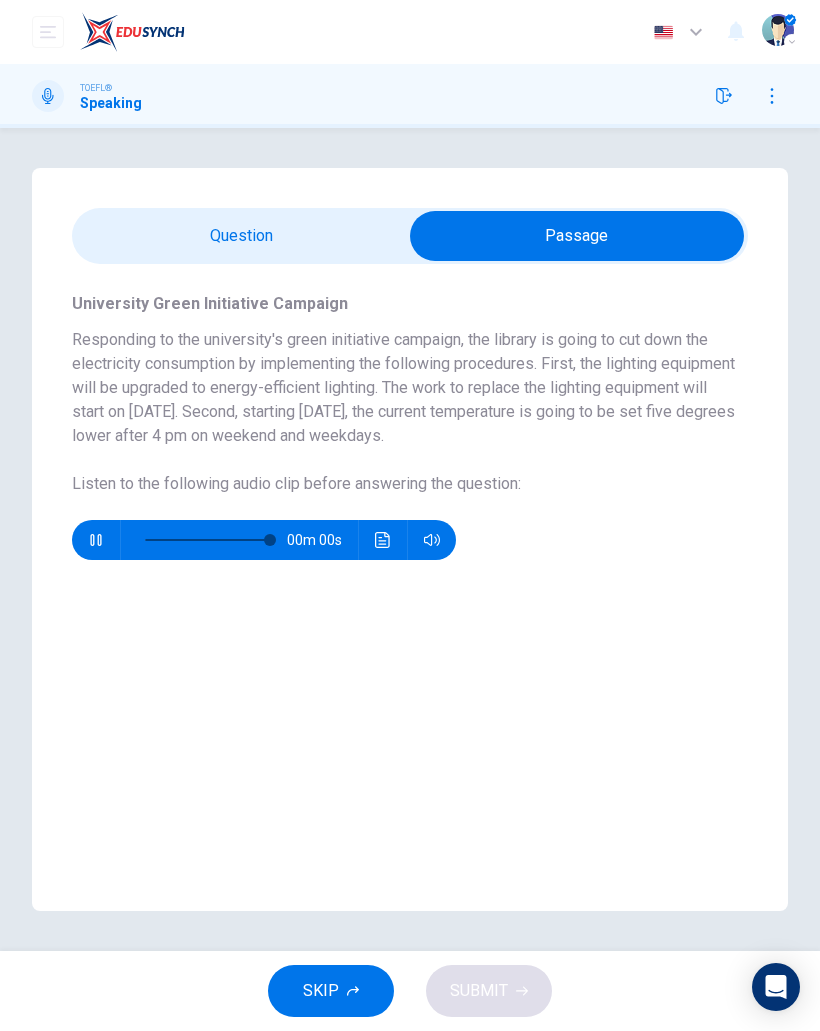 type on "0" 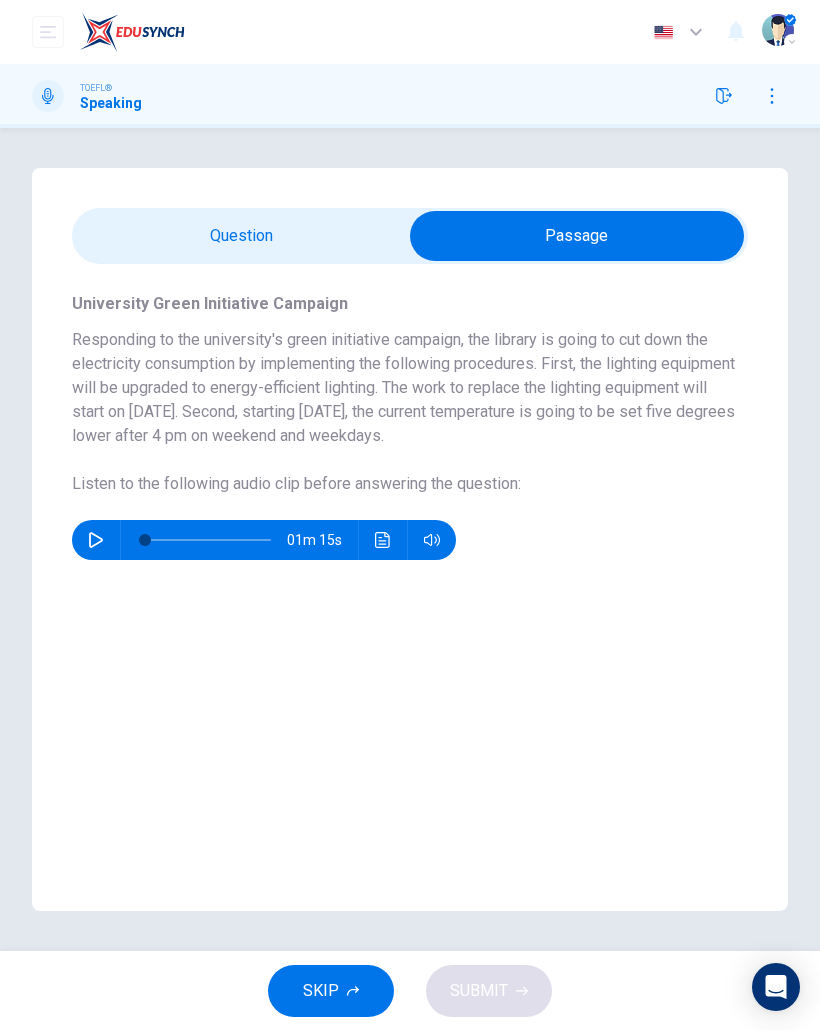 click at bounding box center (577, 236) 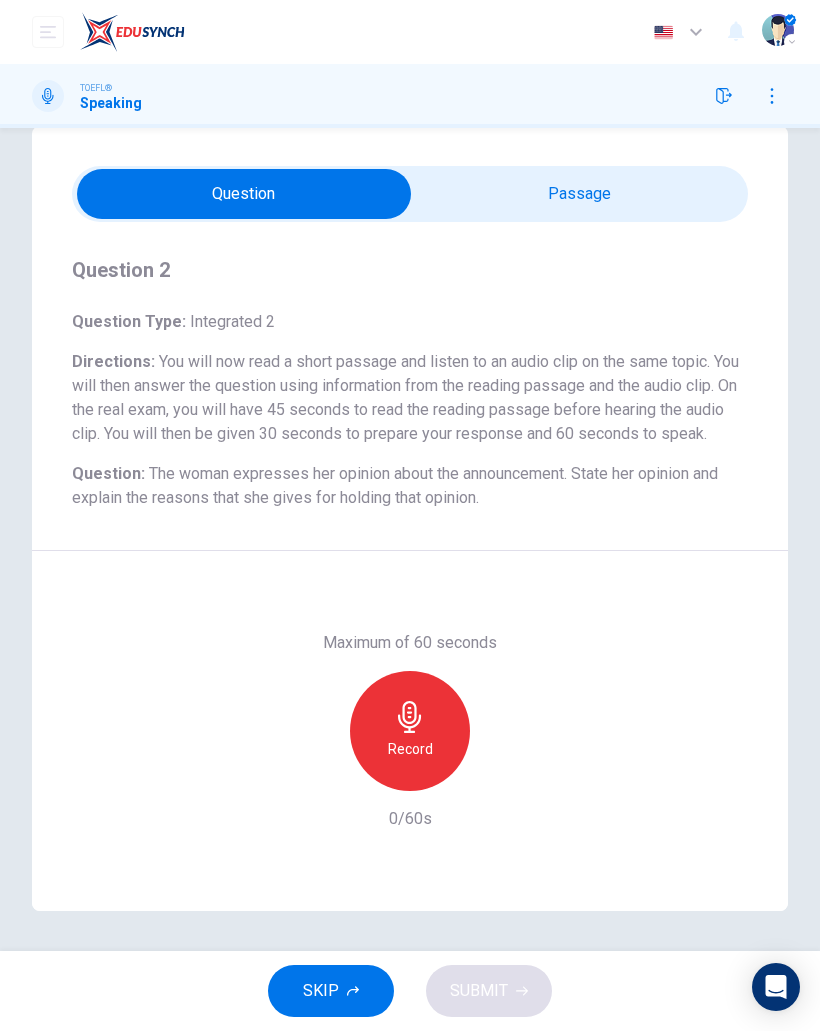 scroll, scrollTop: 66, scrollLeft: 0, axis: vertical 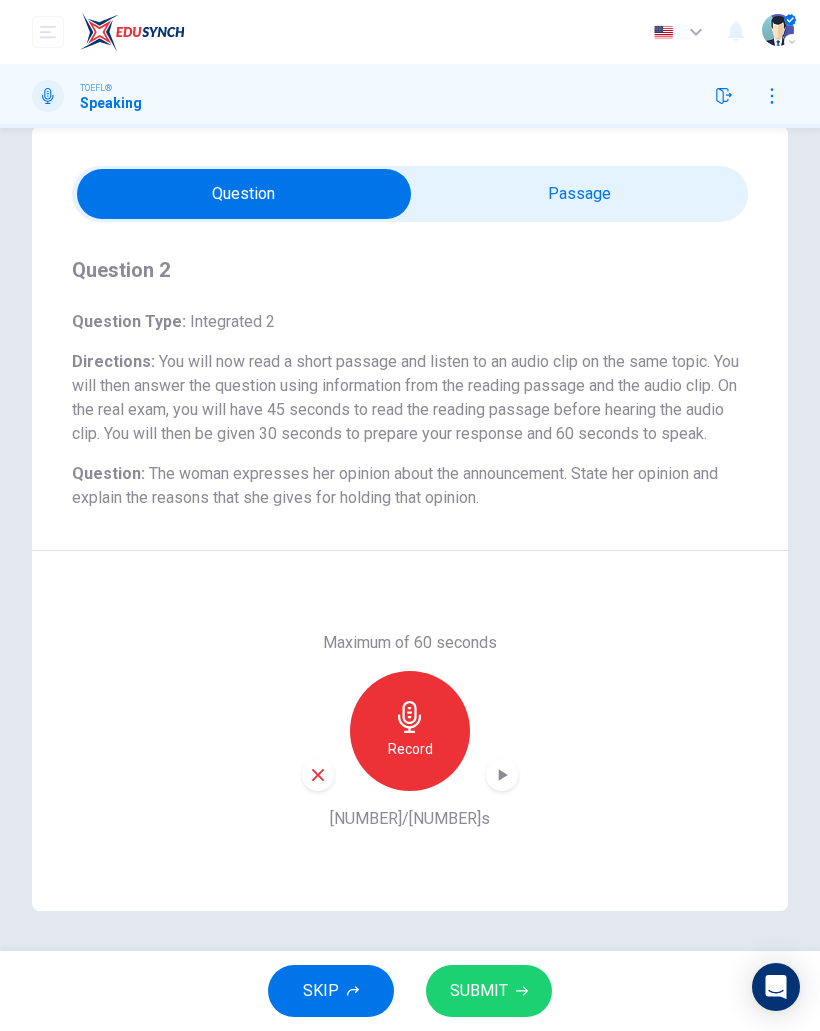 click at bounding box center (318, 775) 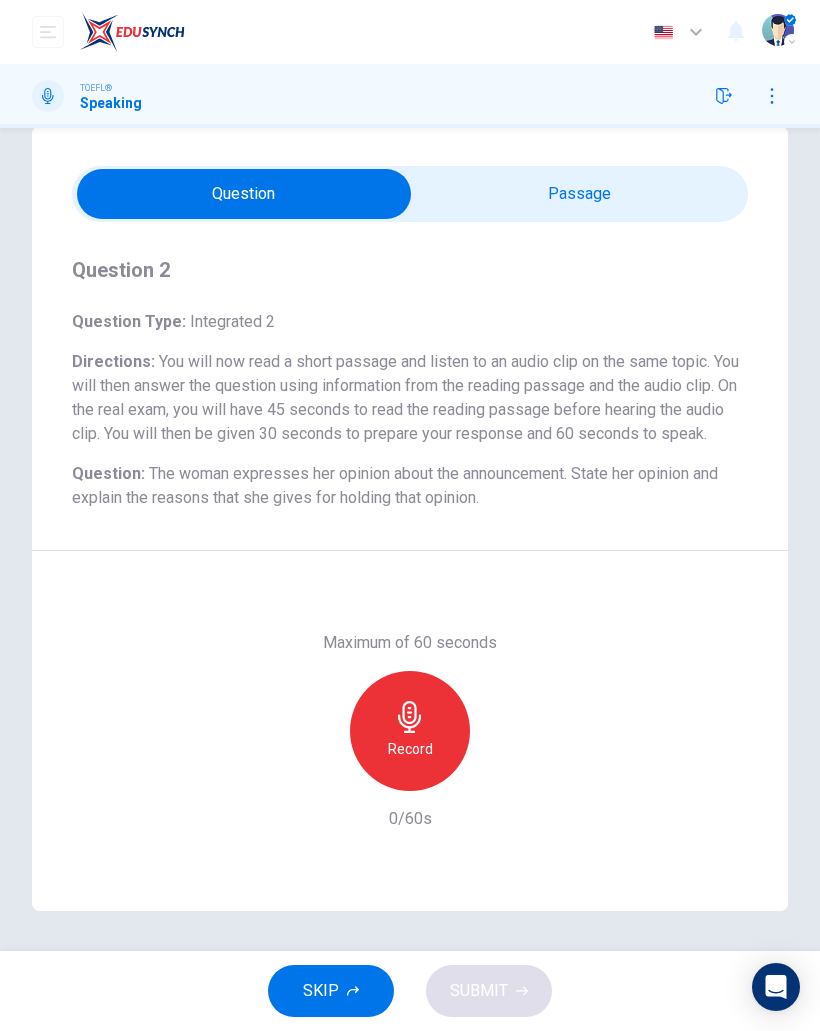 click 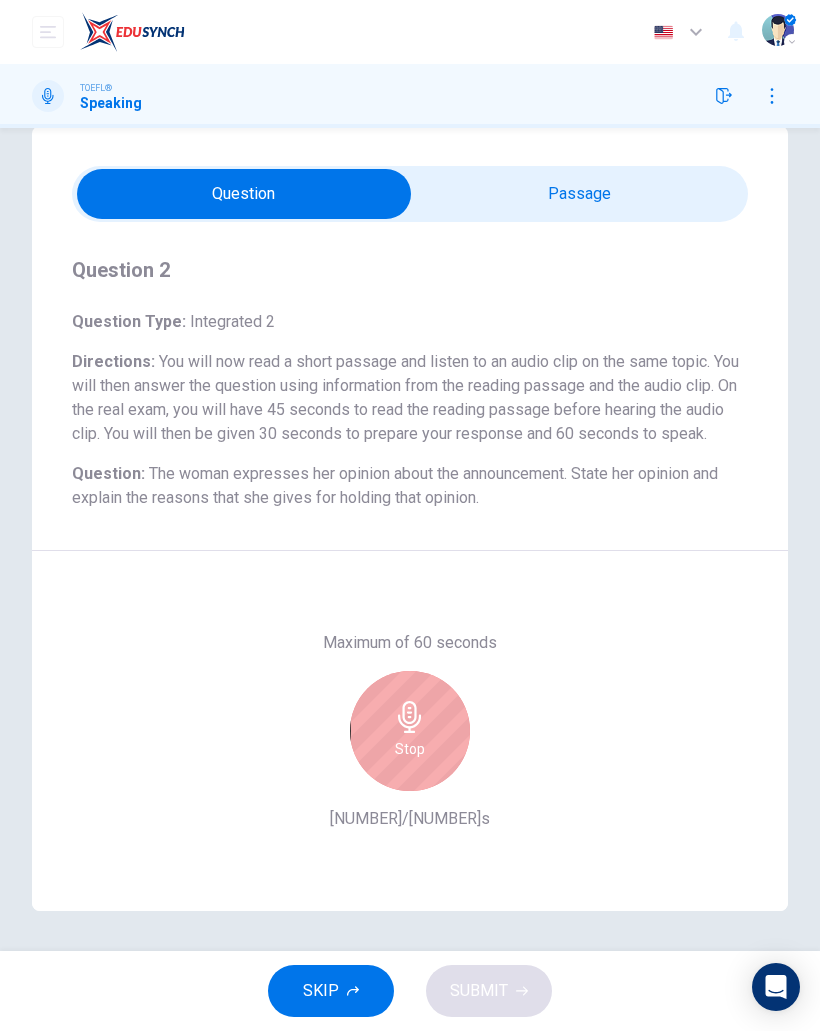click on "Stop" at bounding box center [410, 731] 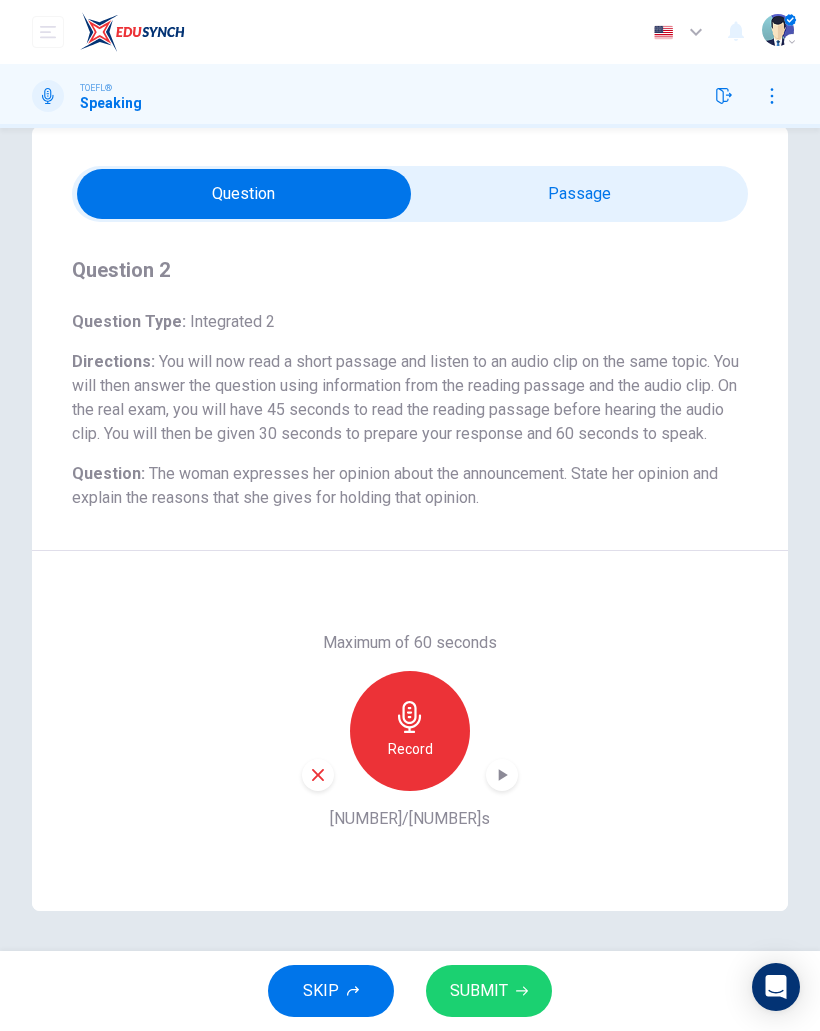 click on "SUBMIT" at bounding box center [489, 991] 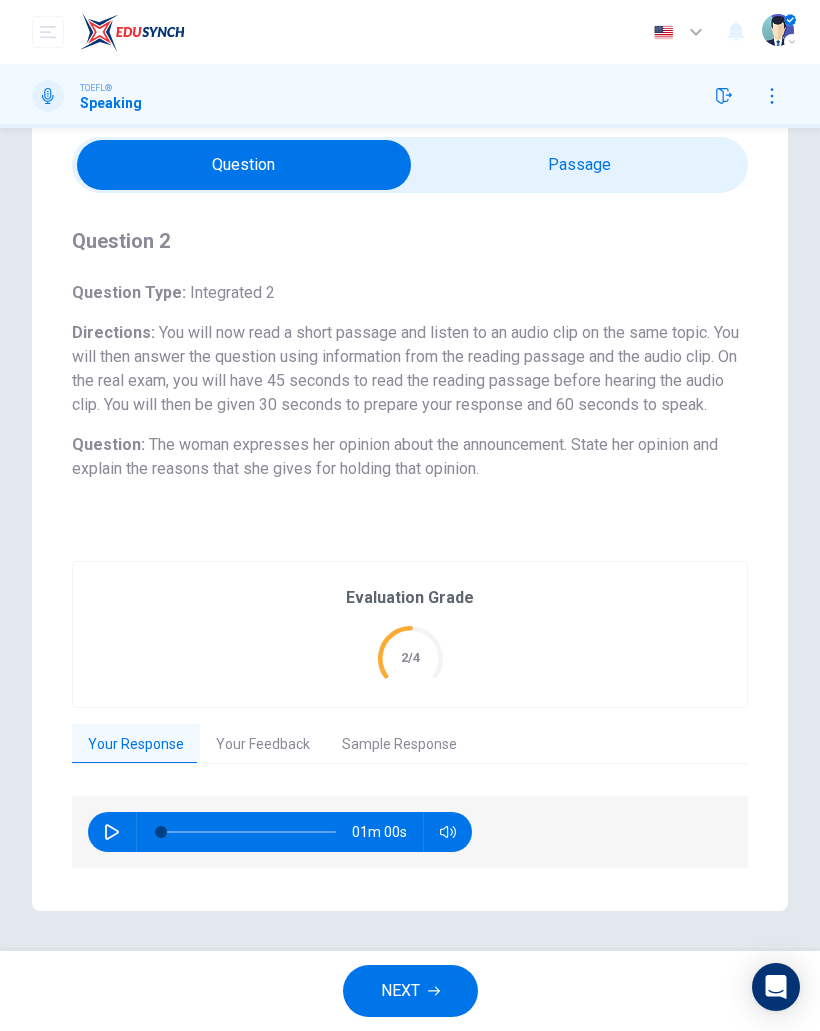click on "Your Feedback" at bounding box center [263, 745] 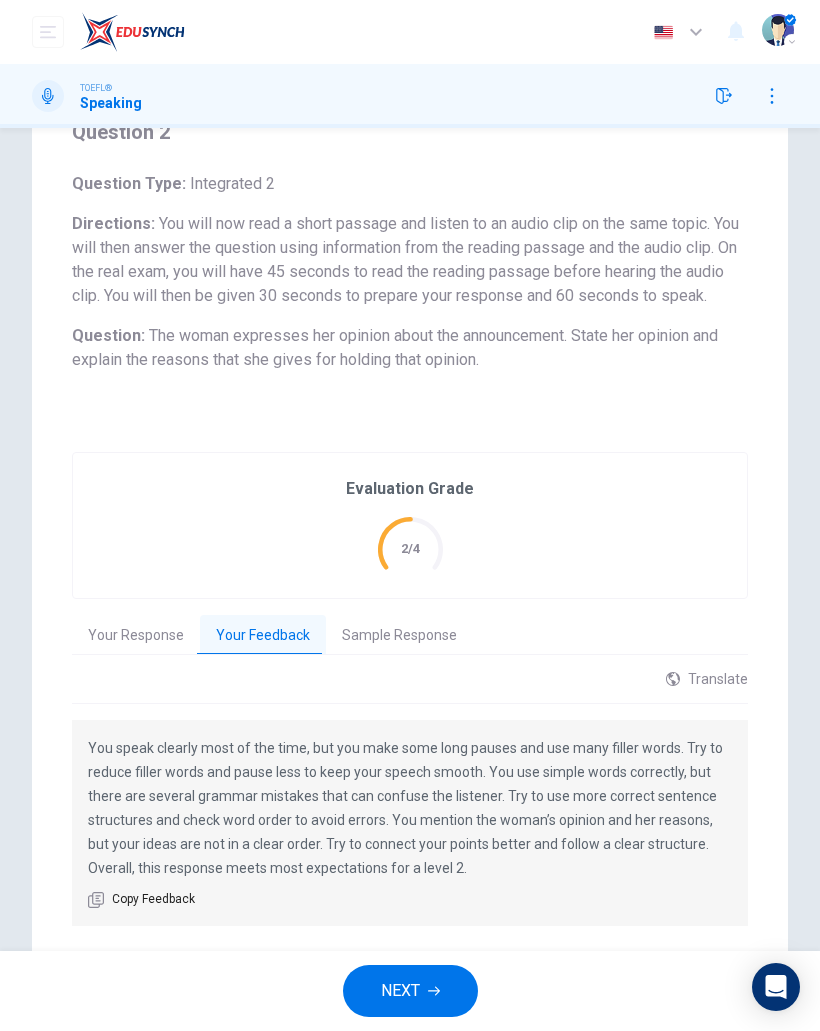 scroll, scrollTop: 192, scrollLeft: 0, axis: vertical 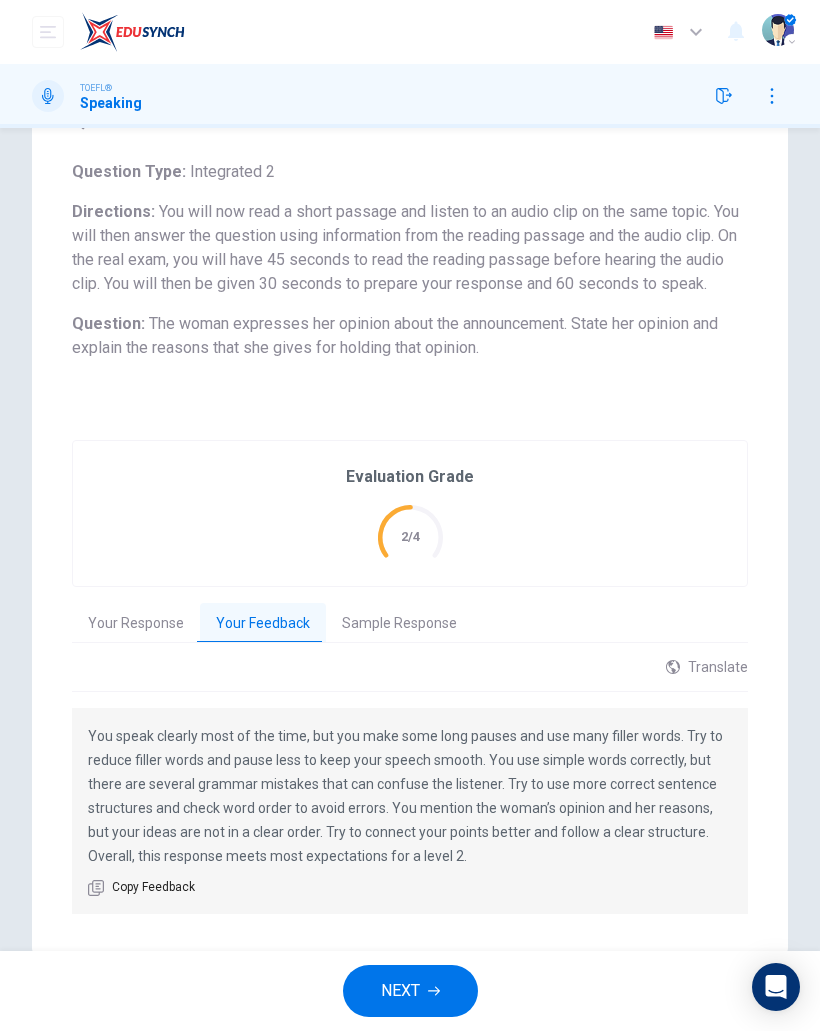 click on "NEXT" at bounding box center [410, 991] 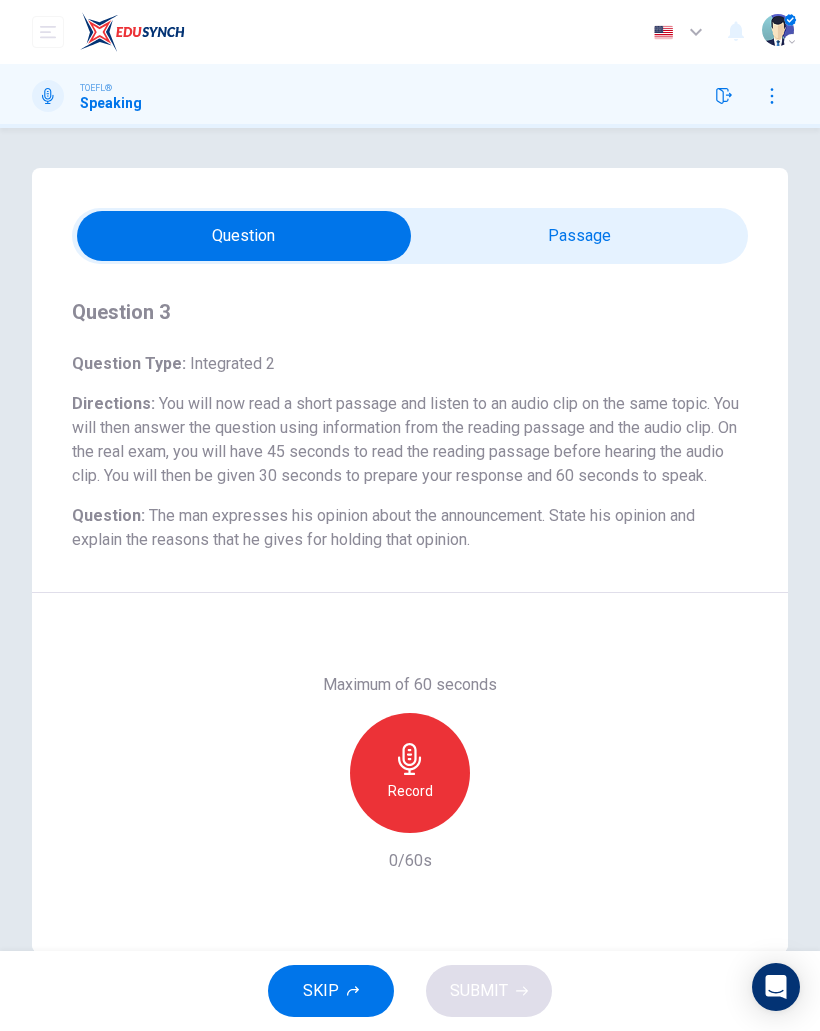 click at bounding box center (244, 236) 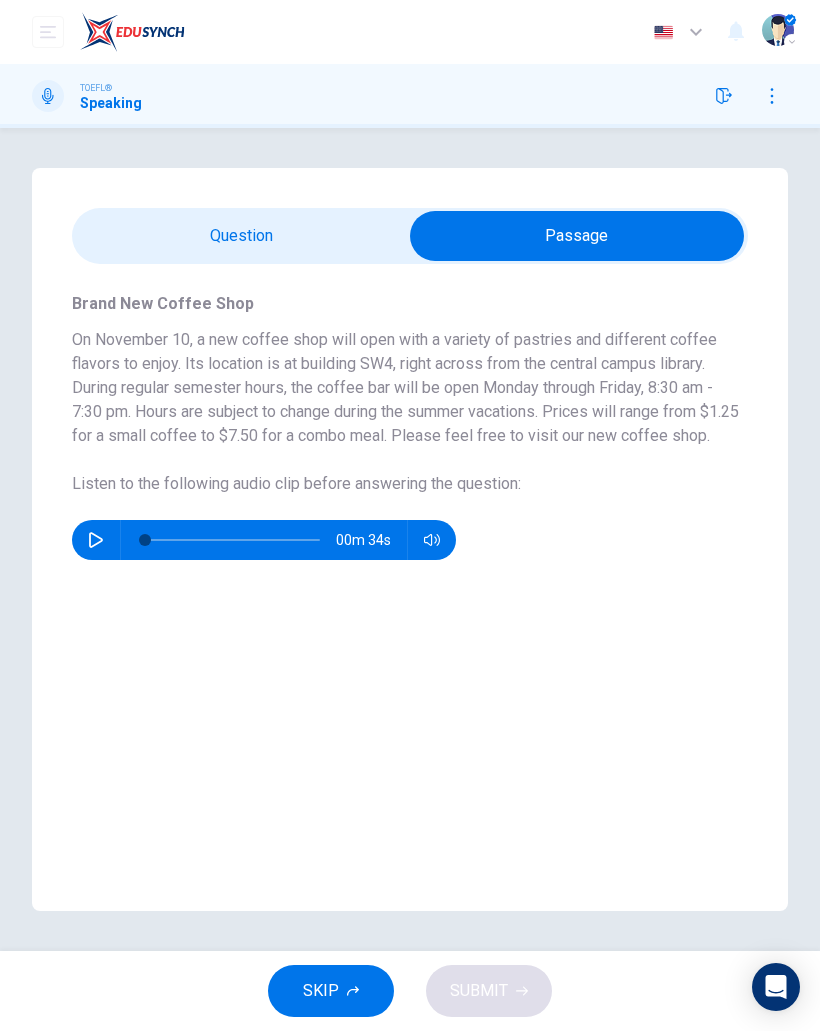 click 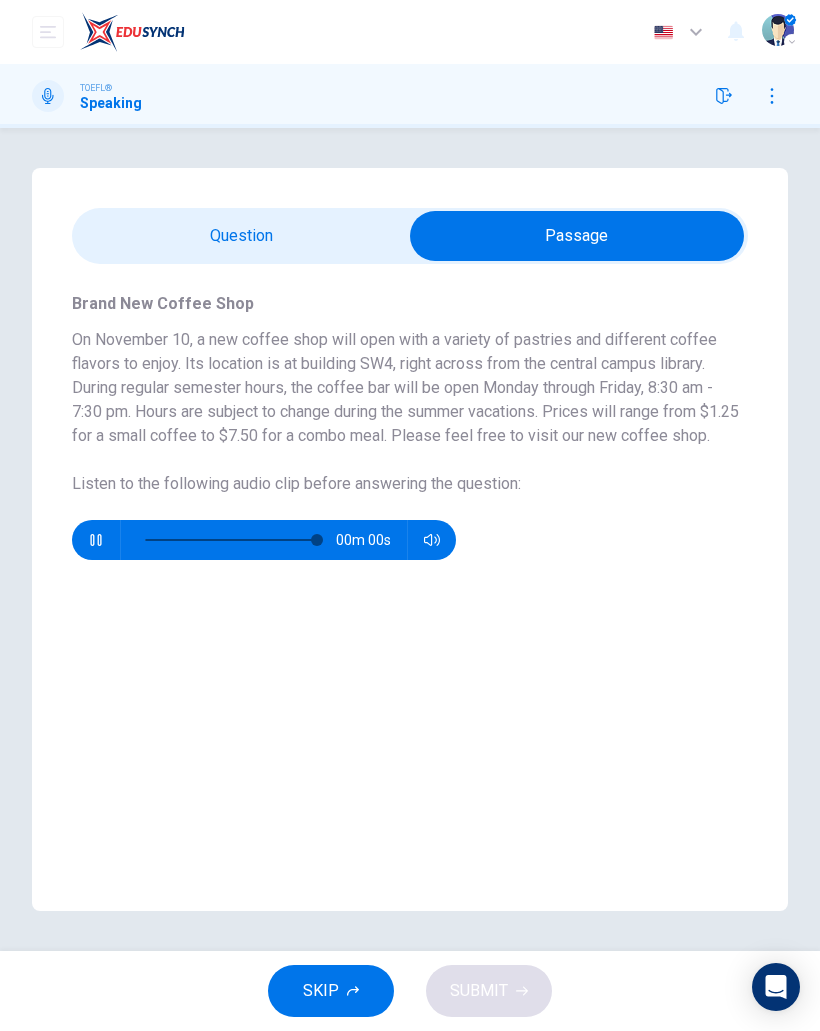 type on "0" 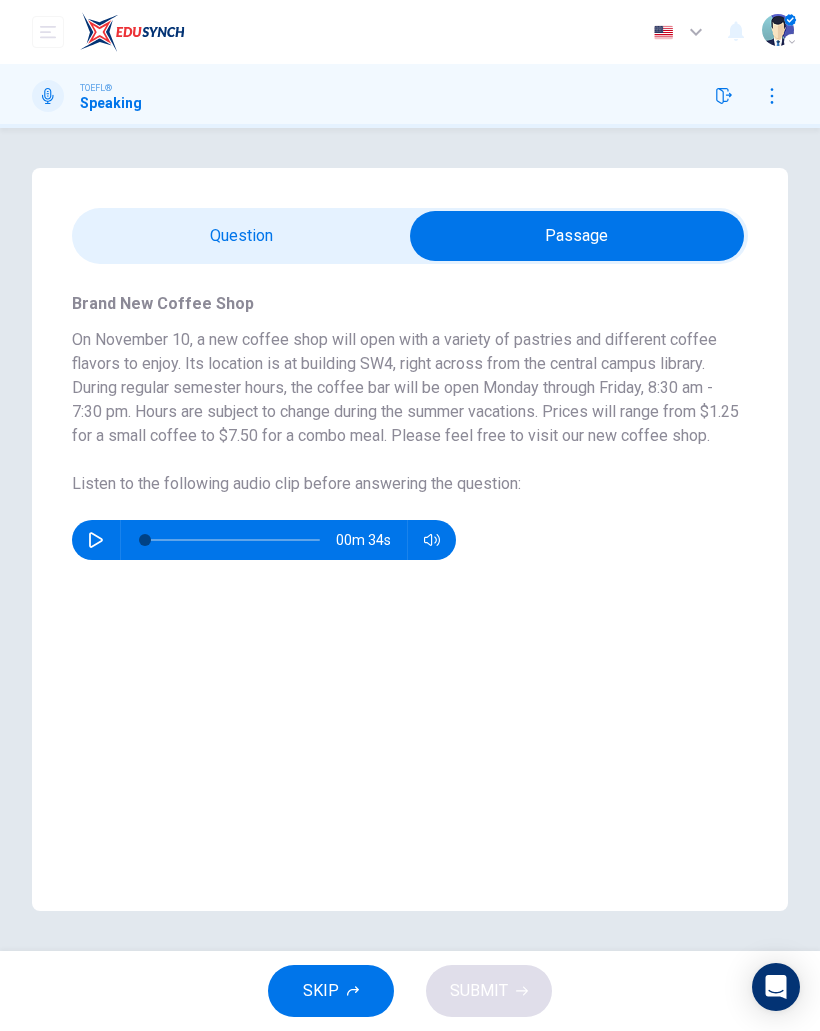 click at bounding box center [577, 236] 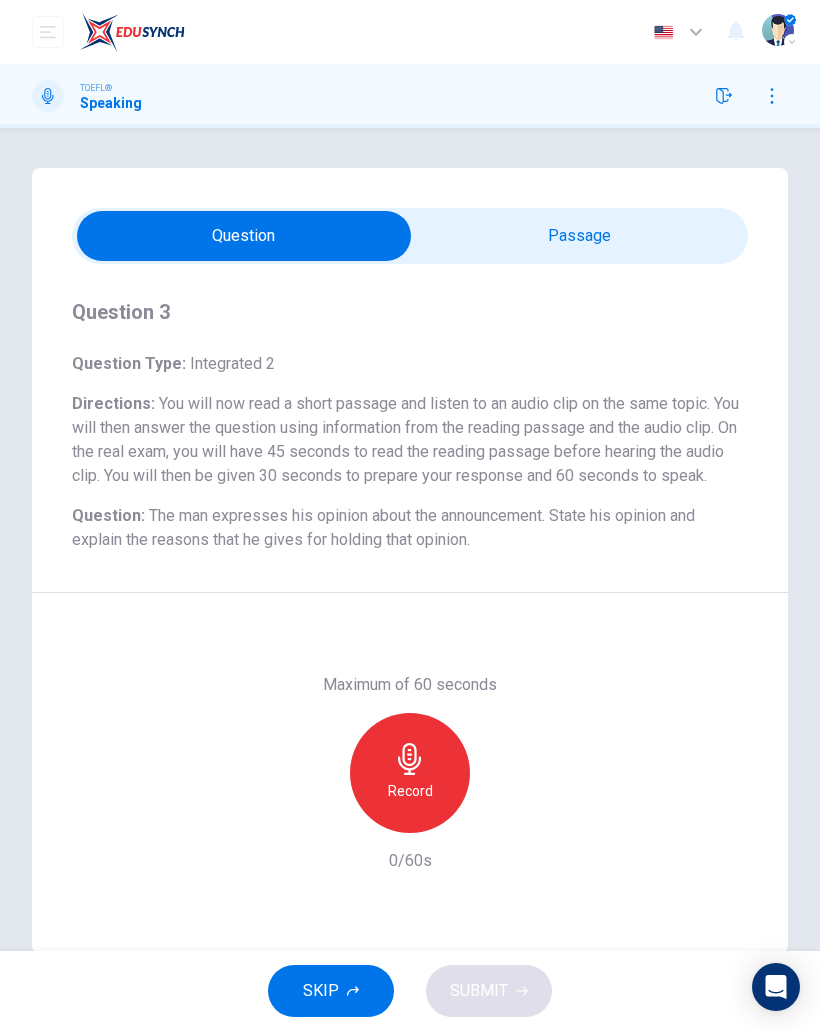 click on "Record" at bounding box center (410, 773) 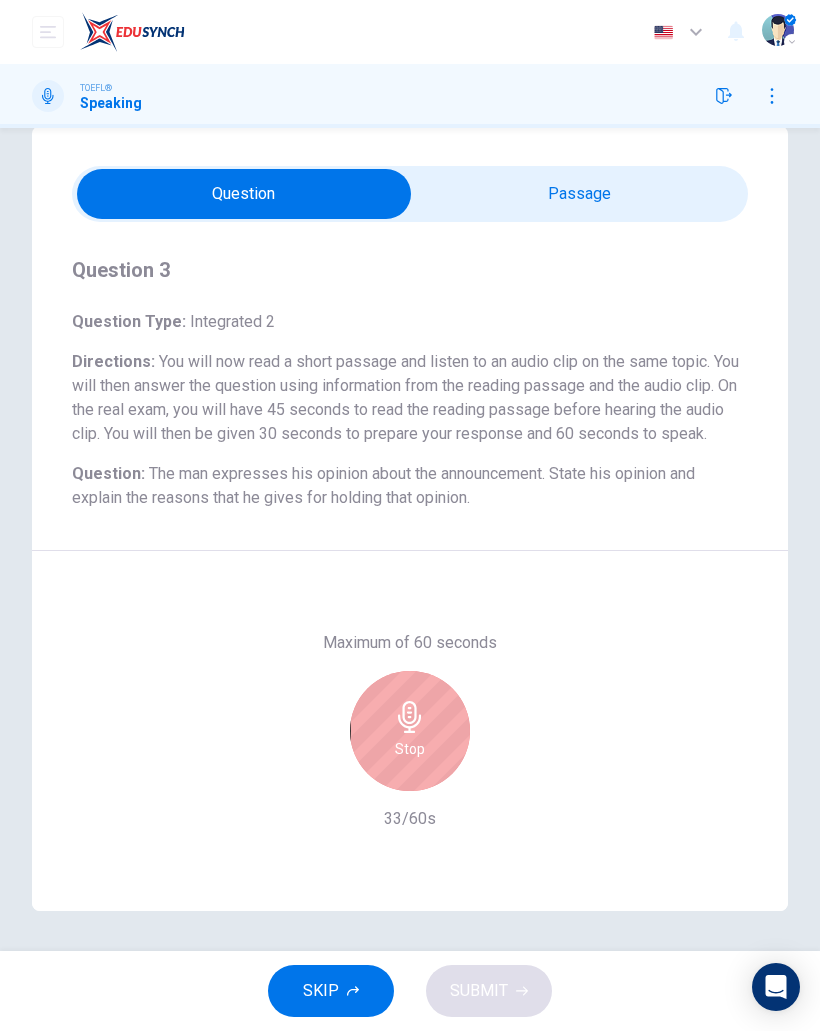 scroll, scrollTop: 66, scrollLeft: 0, axis: vertical 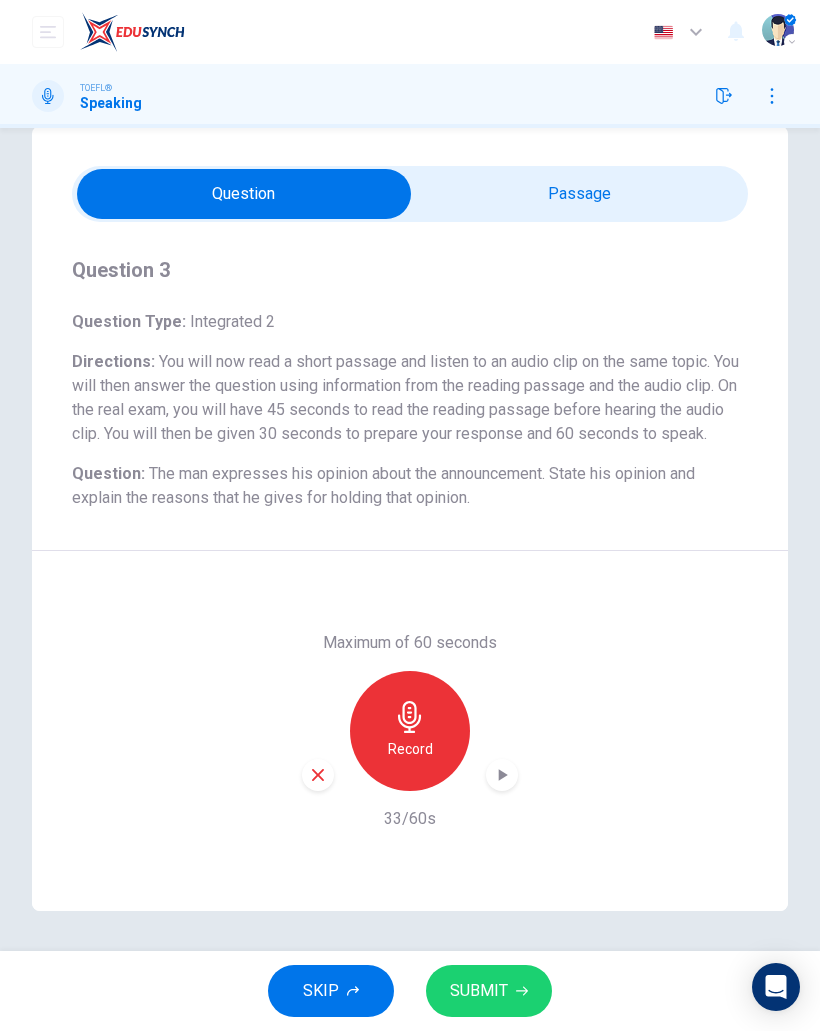 click at bounding box center (318, 775) 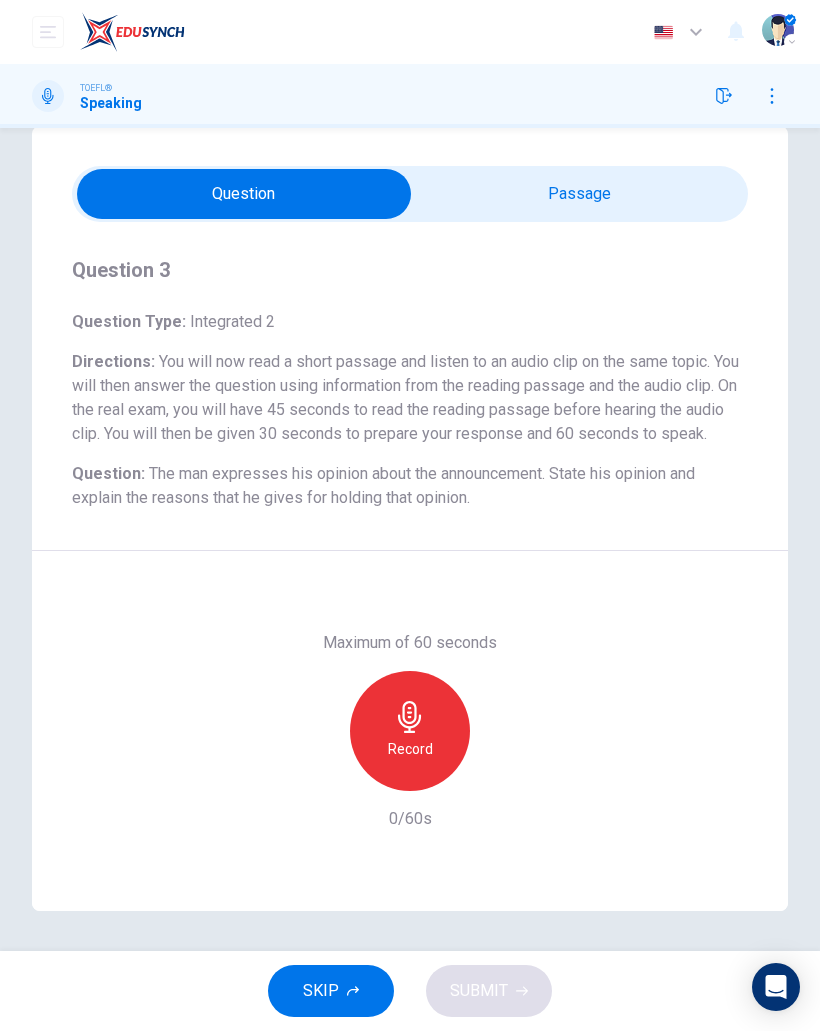 click 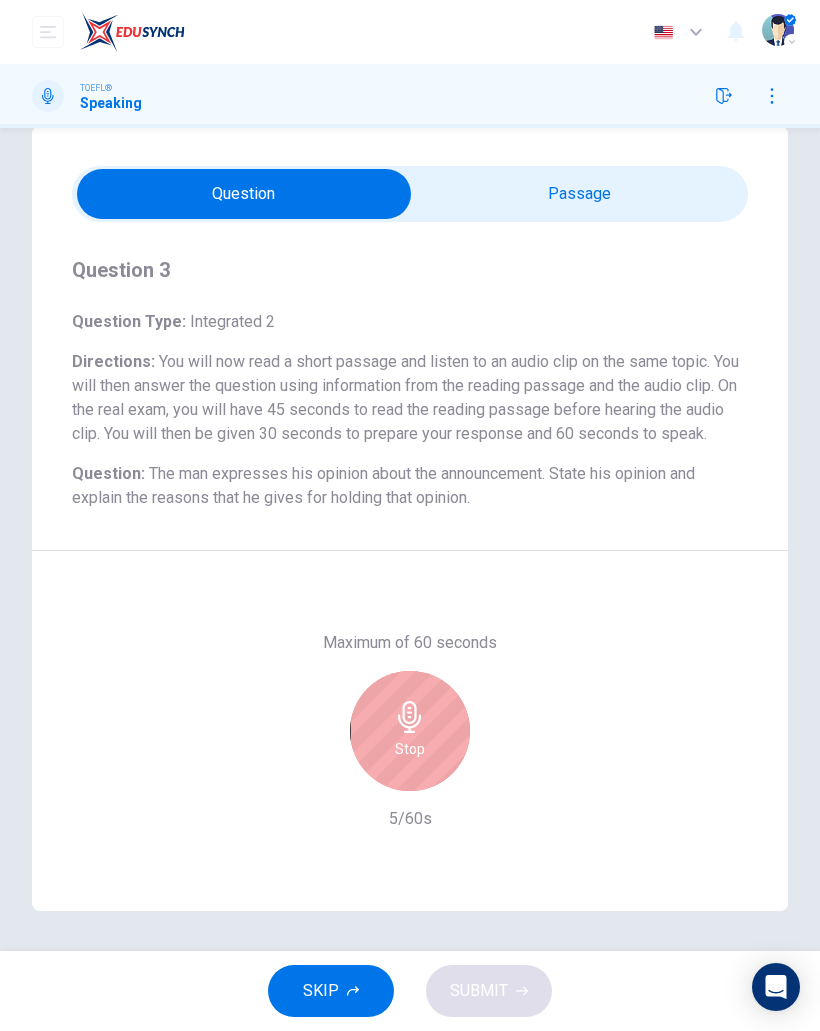click on "Stop" at bounding box center [410, 731] 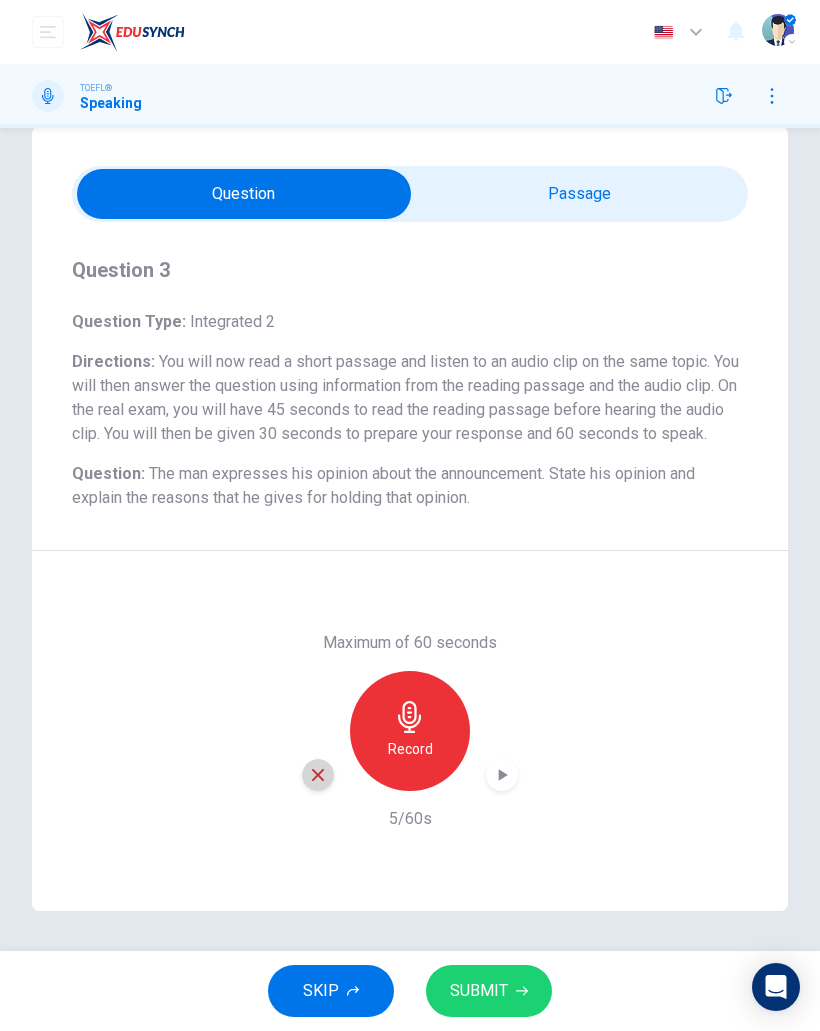 click at bounding box center [318, 775] 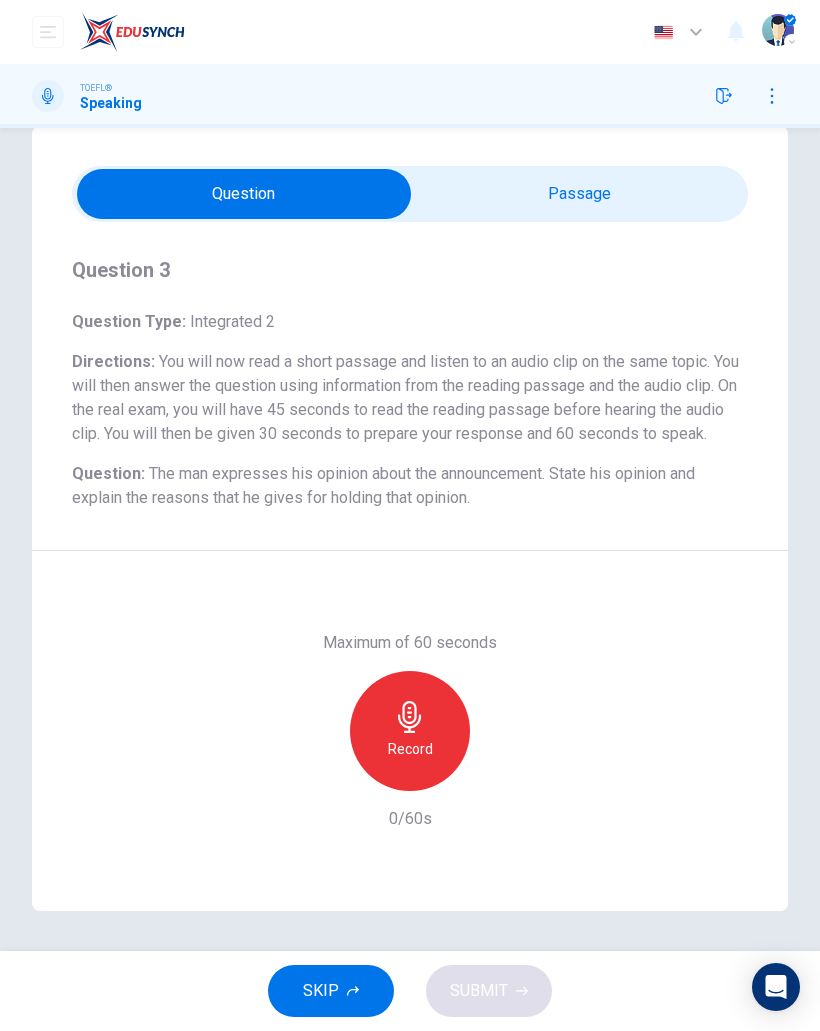 click on "Record" at bounding box center [410, 731] 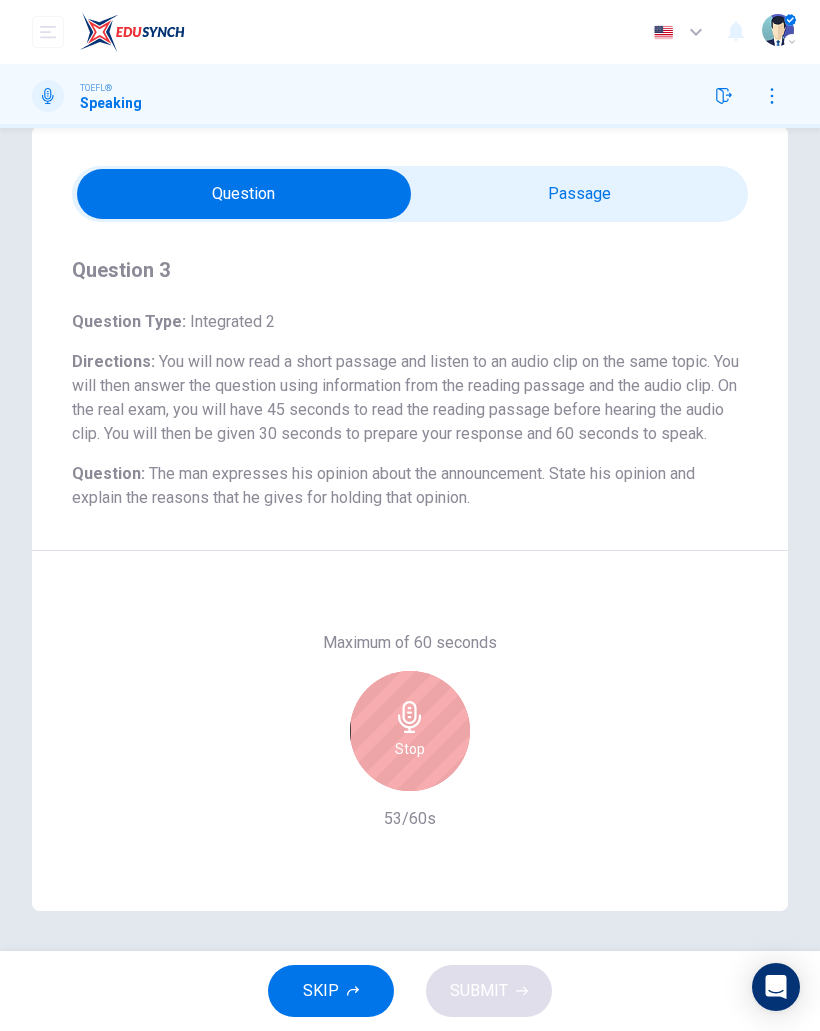 click on "Stop" at bounding box center [410, 731] 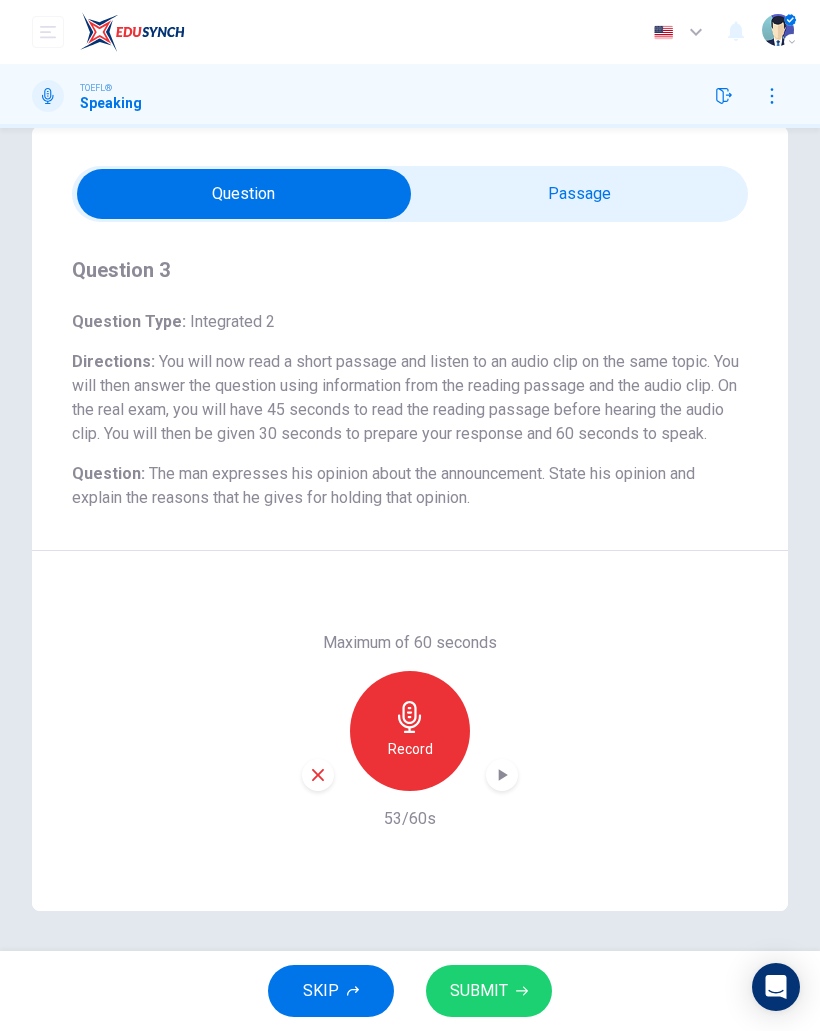 click on "SUBMIT" at bounding box center [489, 991] 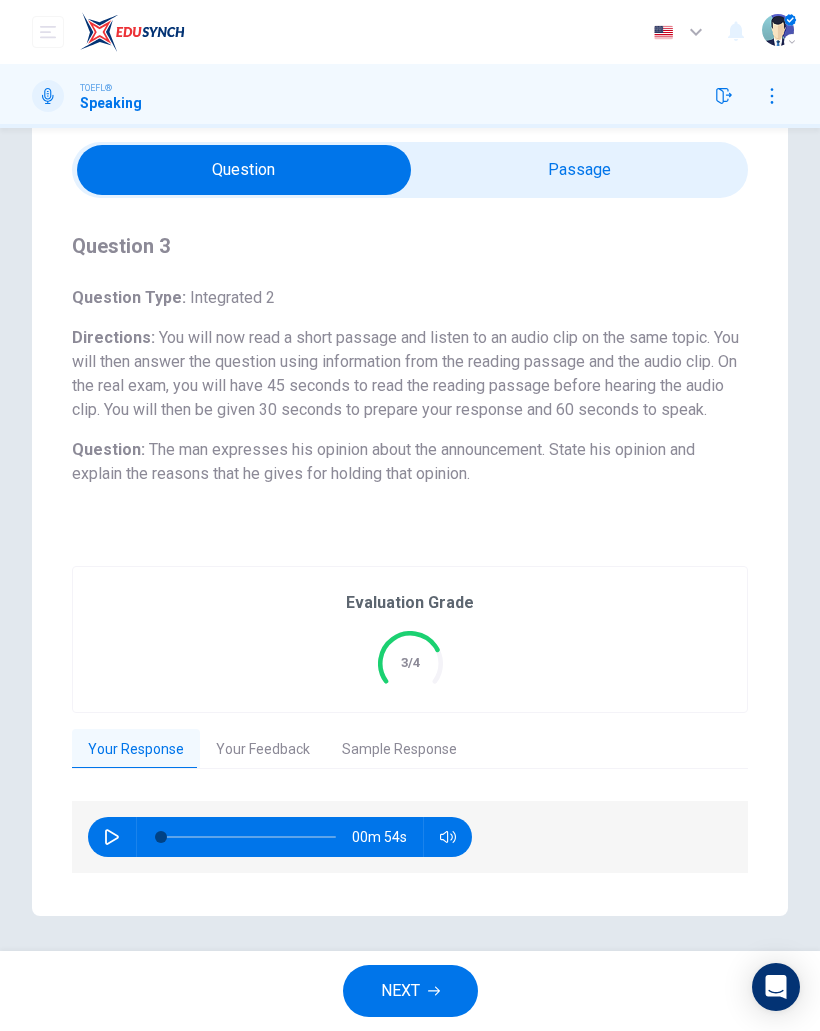 click on "Your Feedback" at bounding box center [263, 750] 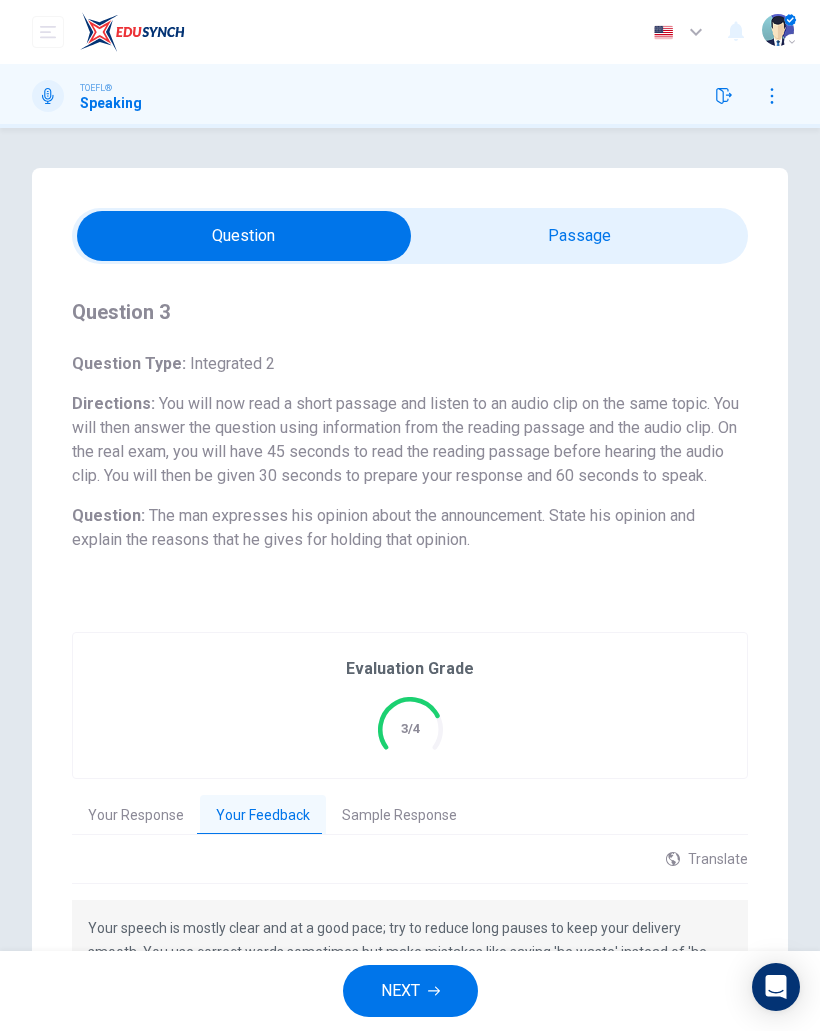 scroll, scrollTop: 0, scrollLeft: 0, axis: both 